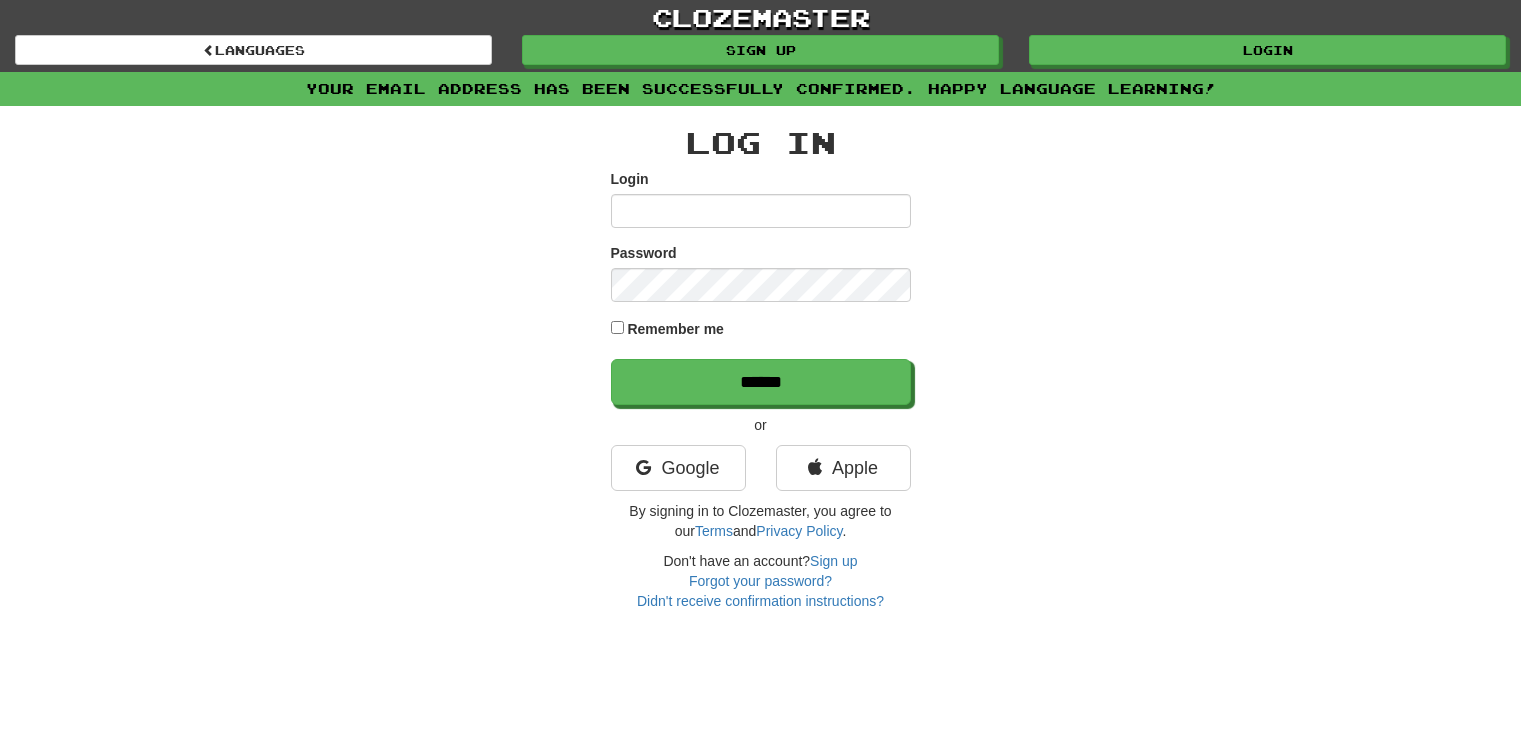 scroll, scrollTop: 0, scrollLeft: 0, axis: both 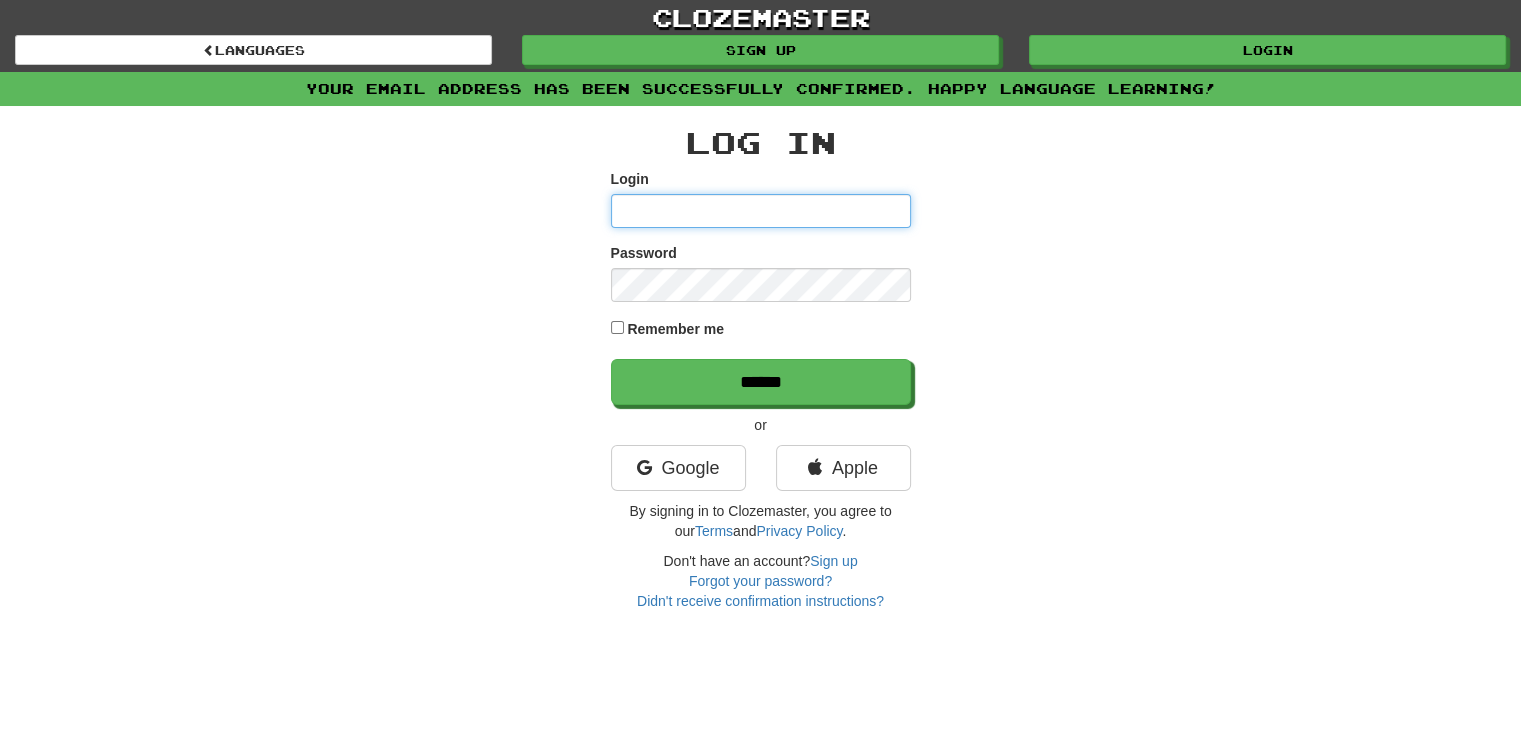 type on "**********" 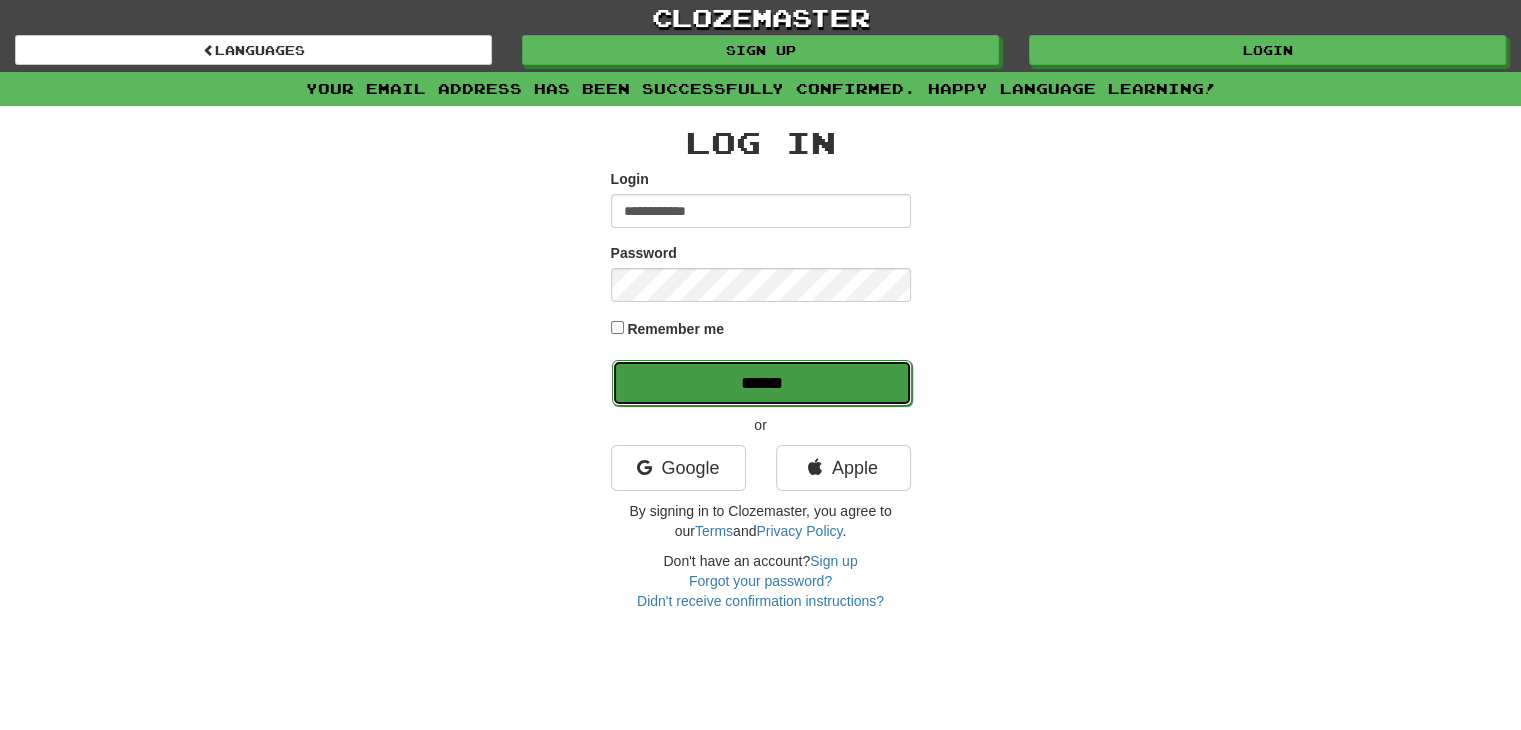 click on "******" at bounding box center [762, 383] 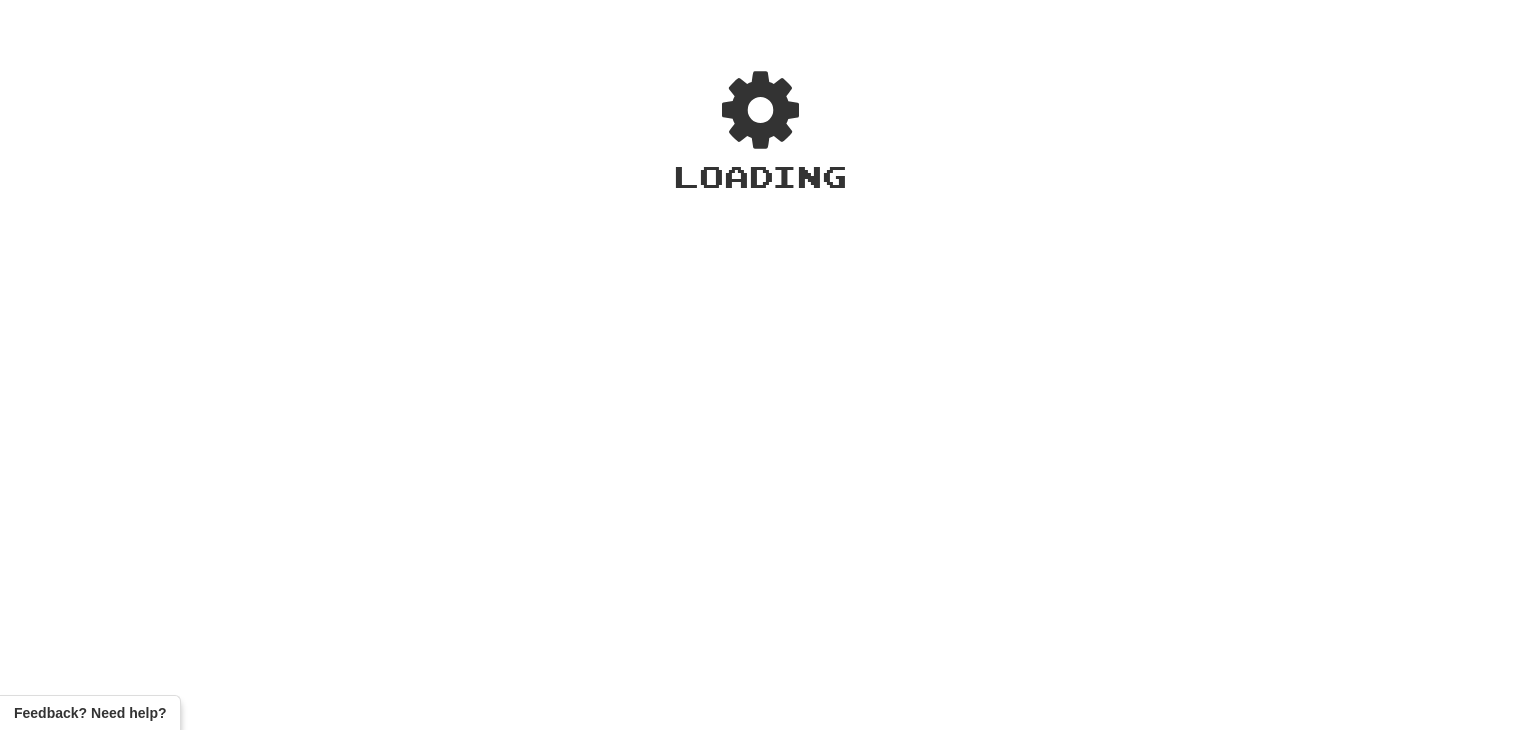 scroll, scrollTop: 0, scrollLeft: 0, axis: both 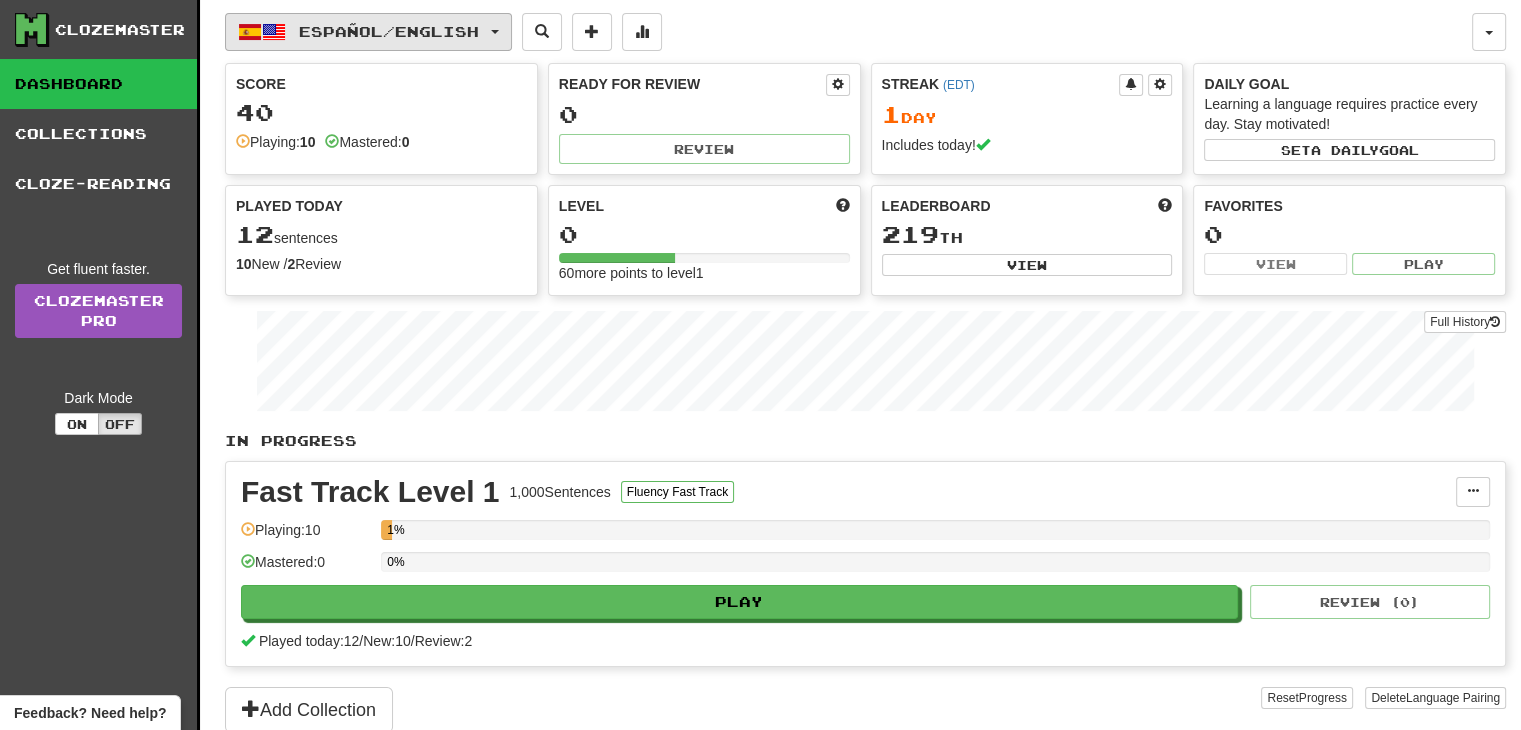 click on "Español  /  English" at bounding box center (389, 31) 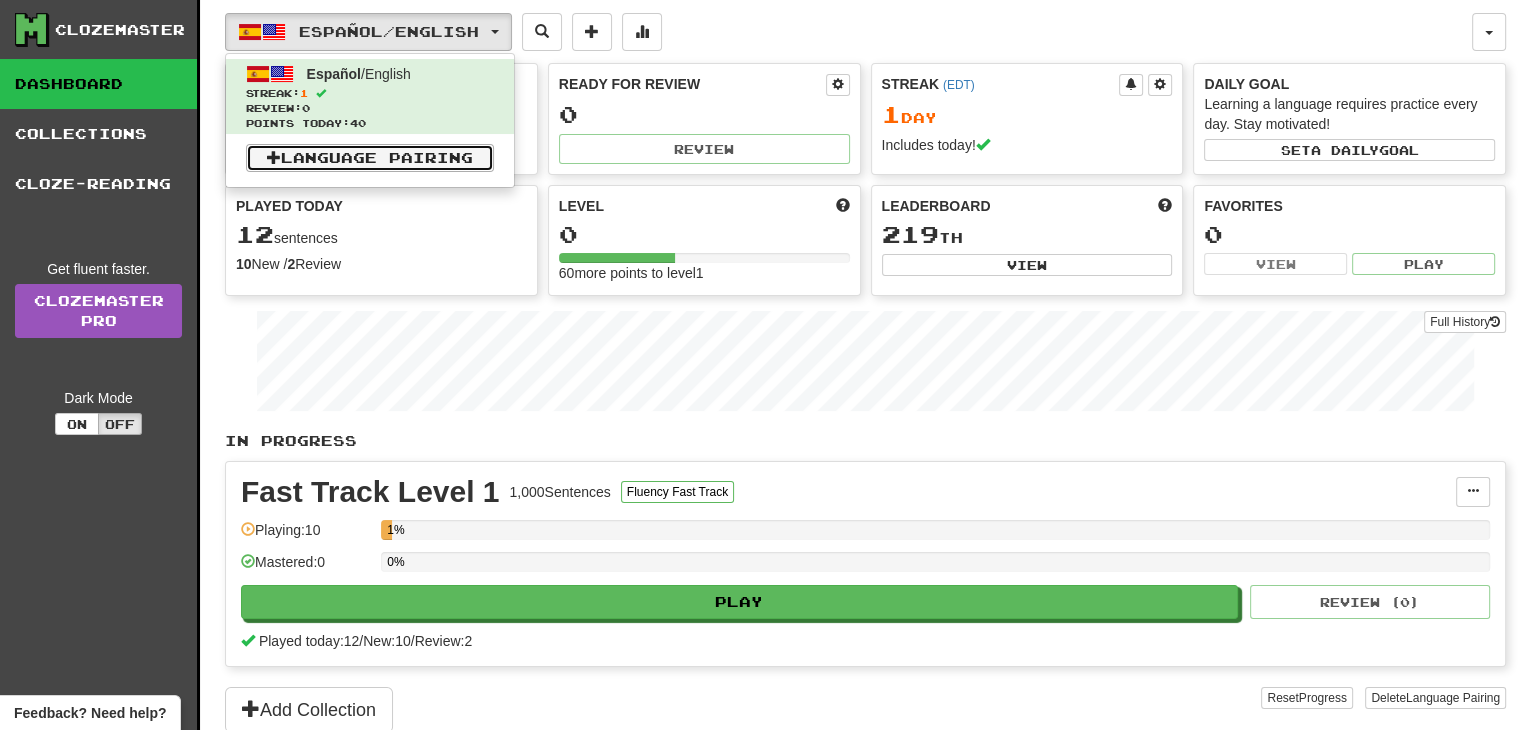 click on "Language Pairing" at bounding box center (370, 158) 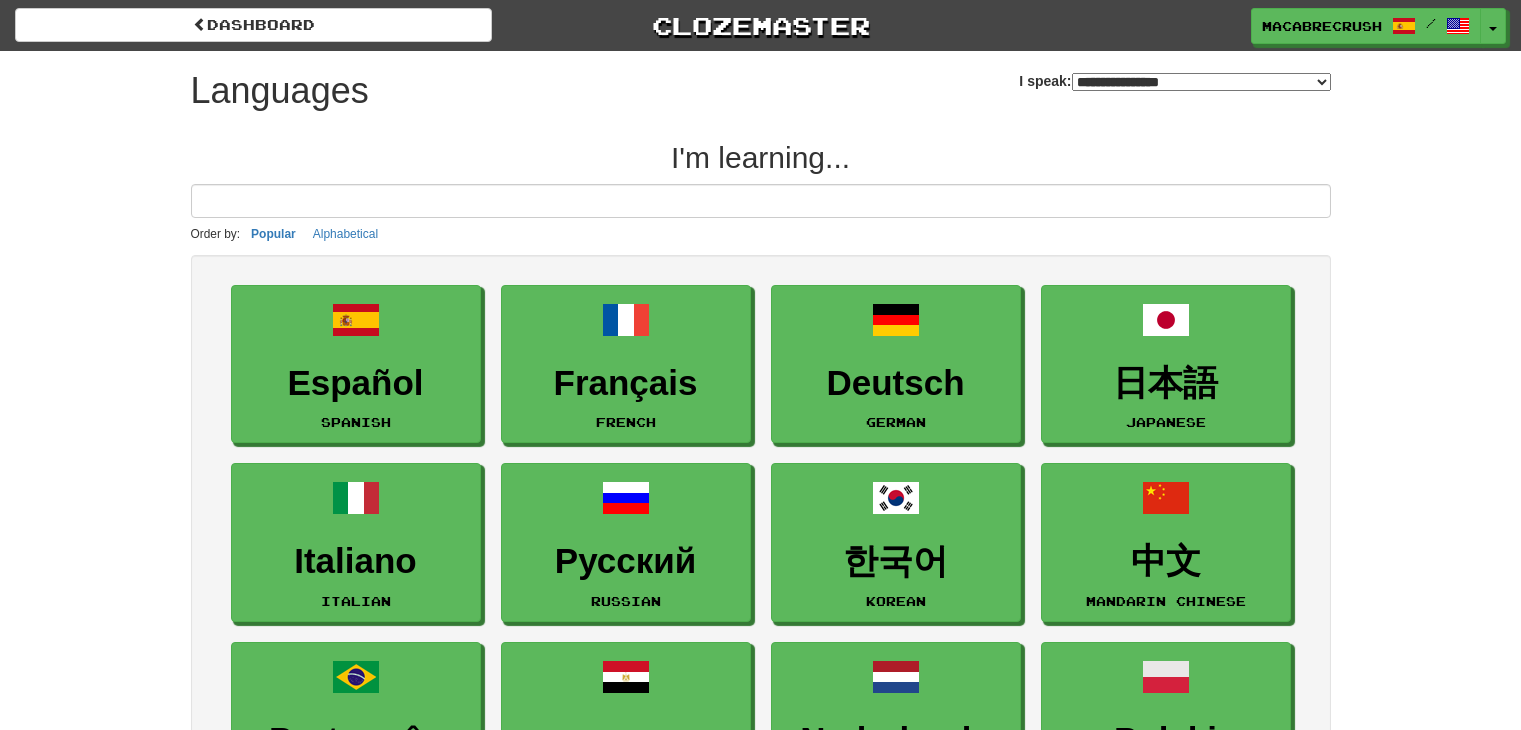 select on "*******" 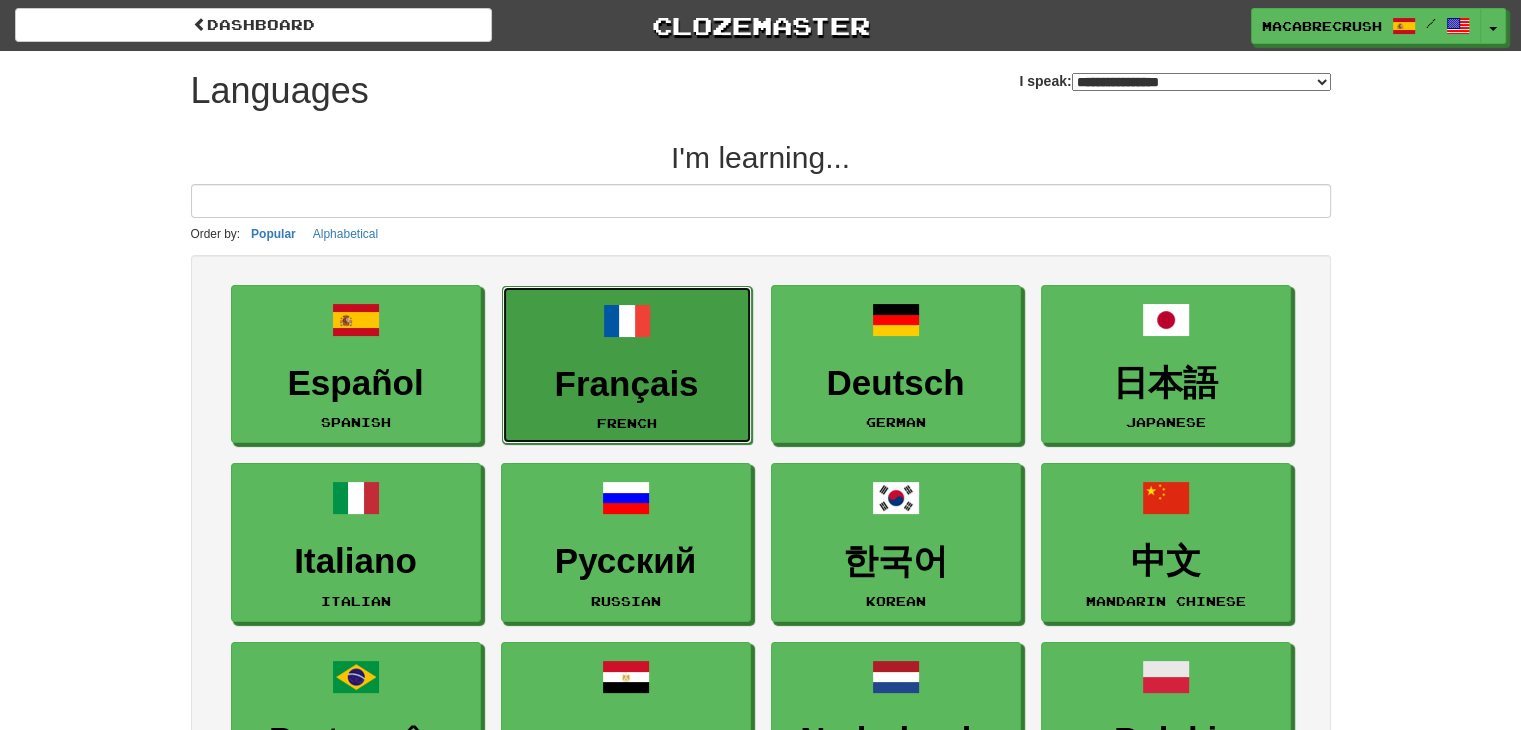 click on "Français" at bounding box center (627, 384) 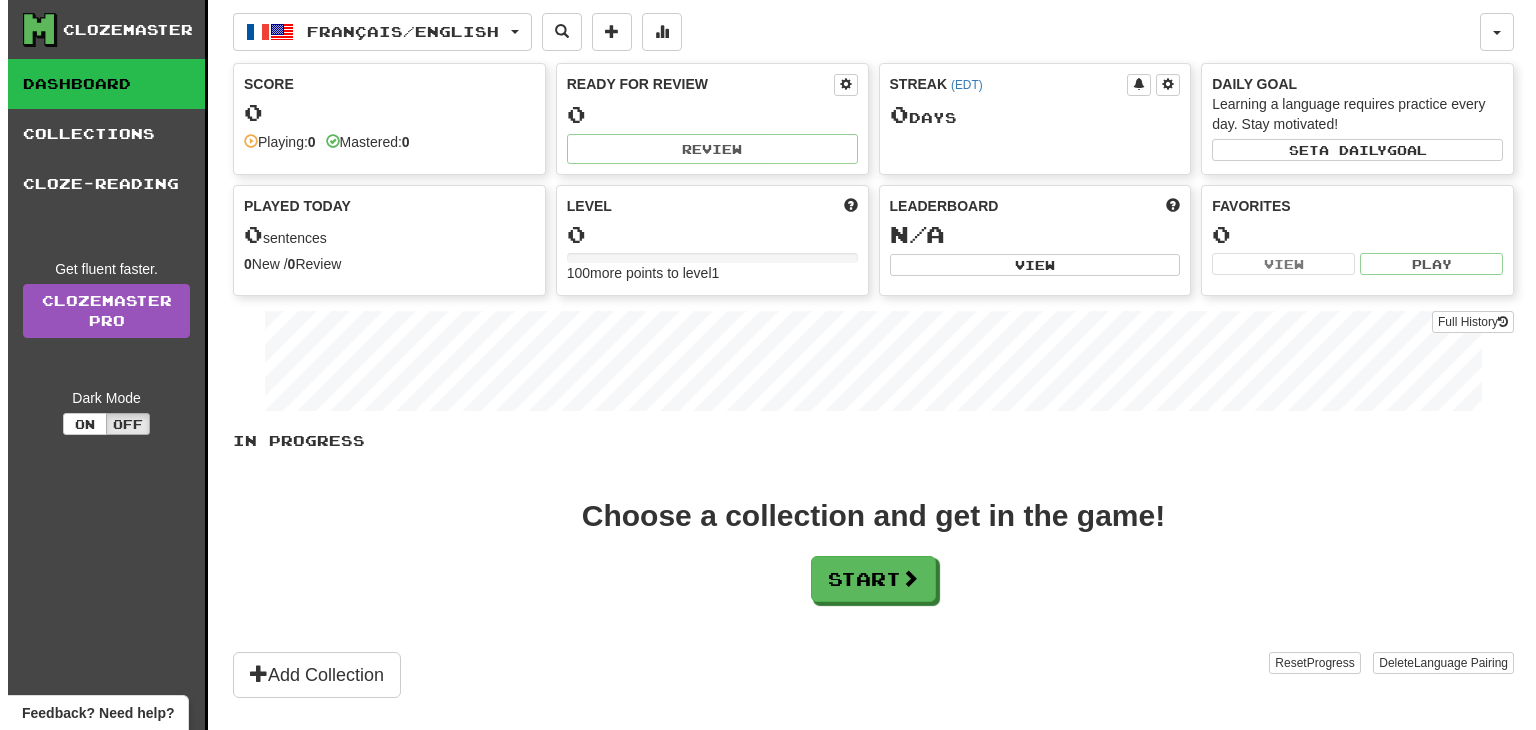 scroll, scrollTop: 0, scrollLeft: 0, axis: both 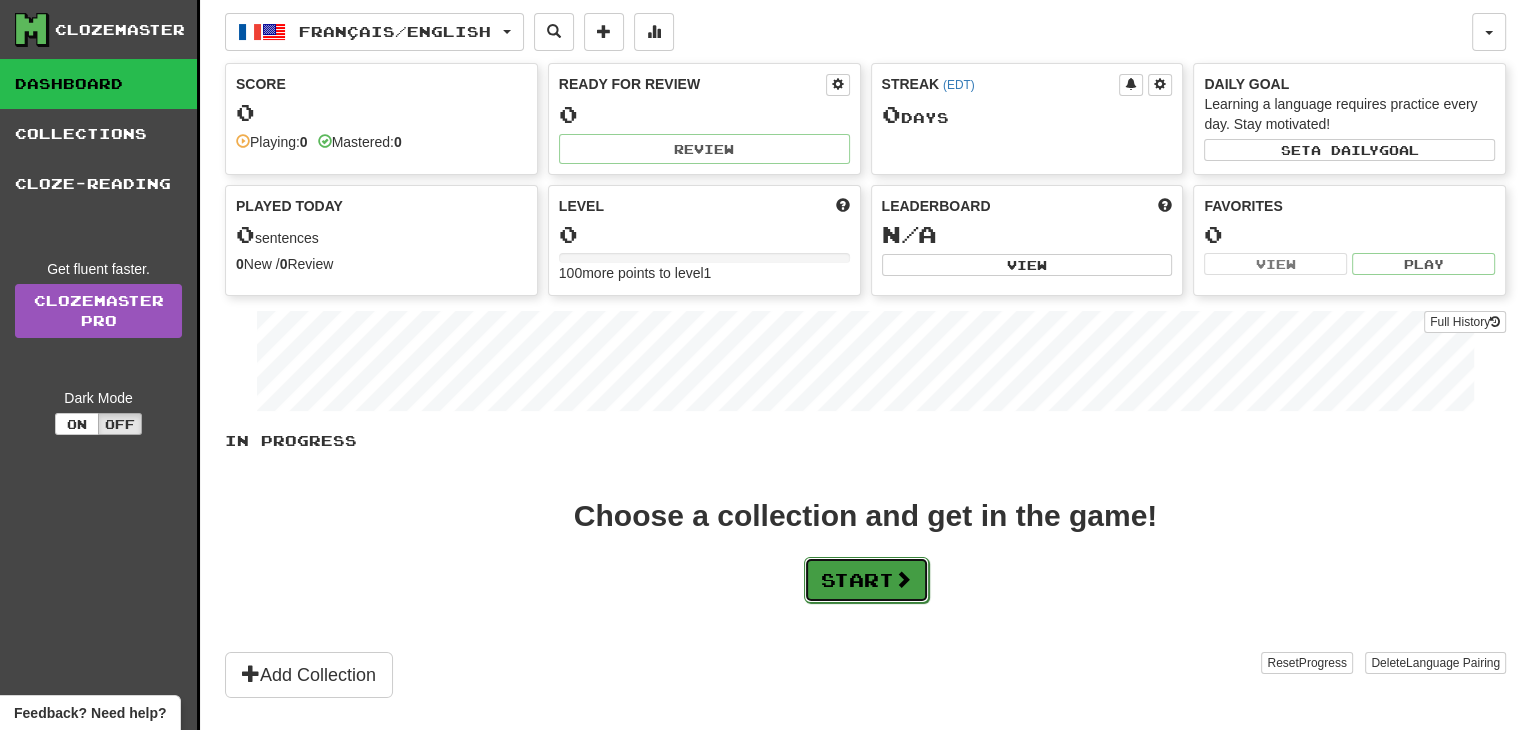click on "Start" at bounding box center [866, 580] 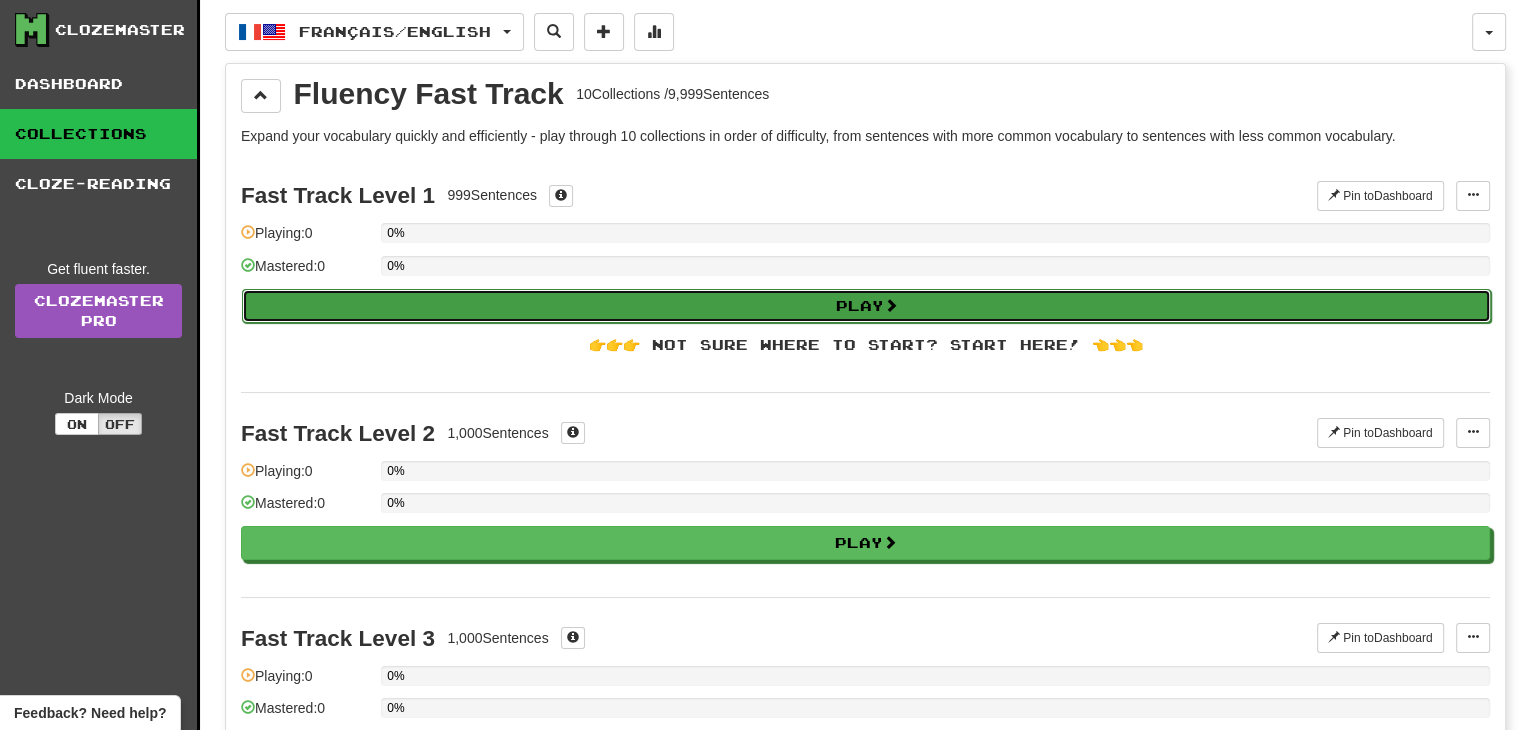 click on "Play" at bounding box center [866, 306] 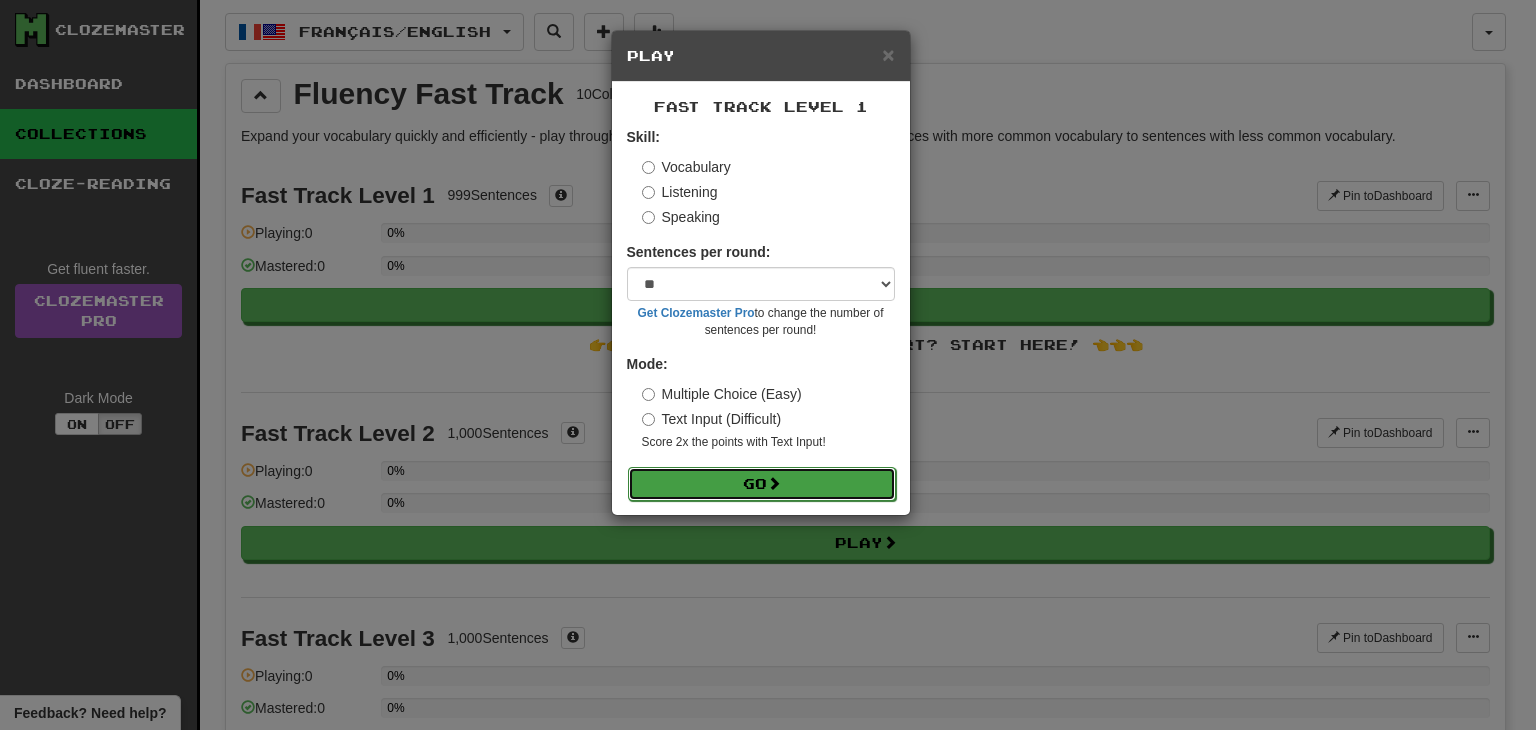click on "Go" at bounding box center [762, 484] 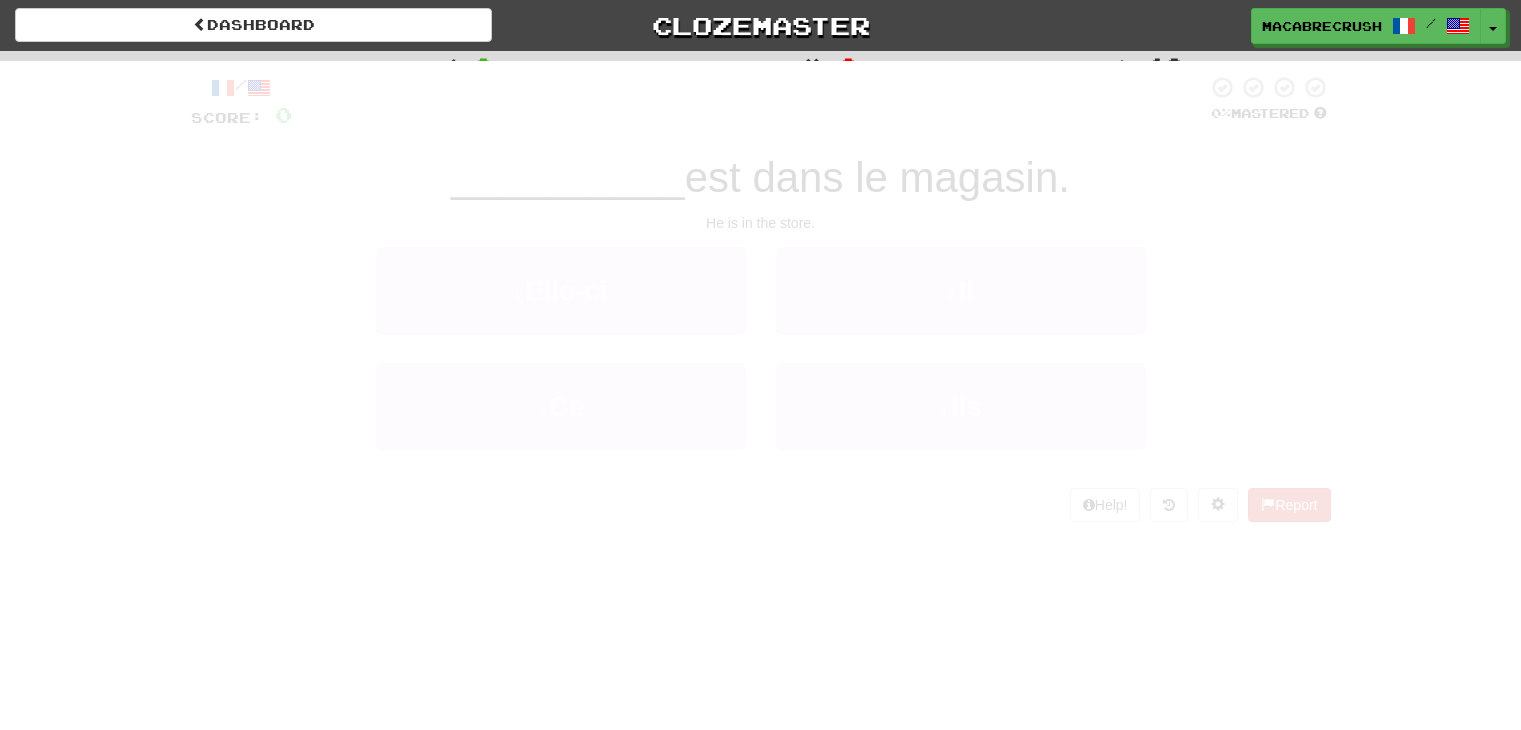scroll, scrollTop: 0, scrollLeft: 0, axis: both 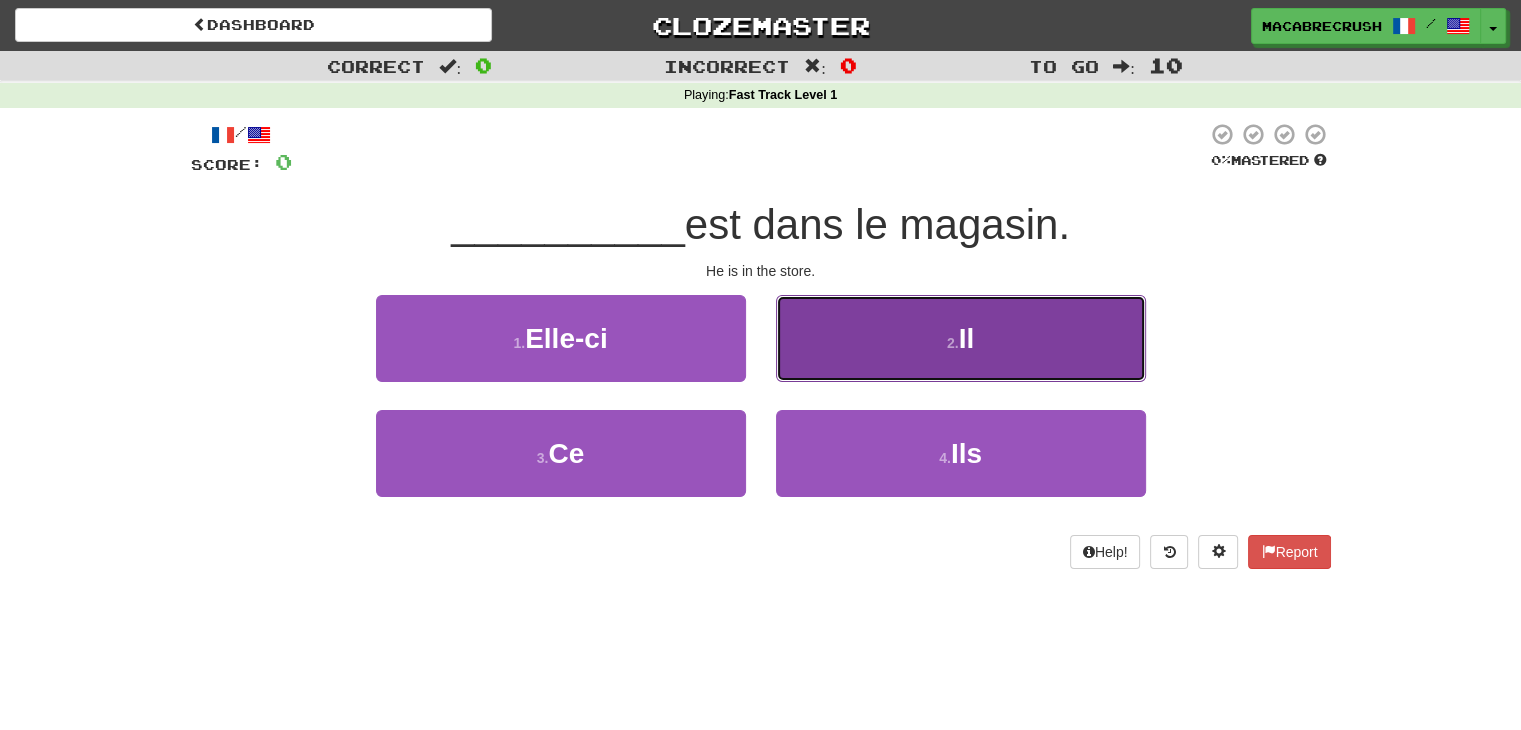 click on "2 .  Il" at bounding box center [961, 338] 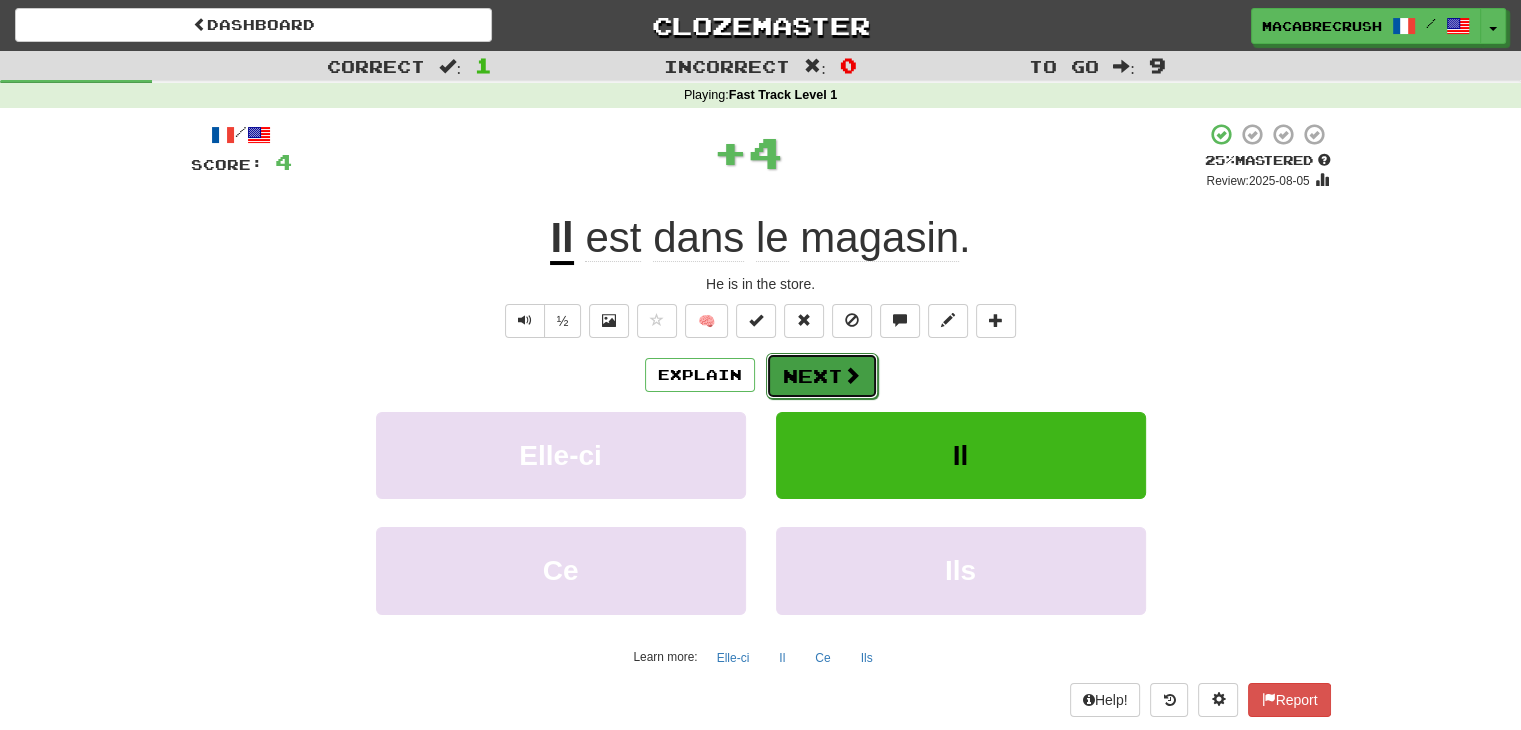 click at bounding box center [852, 375] 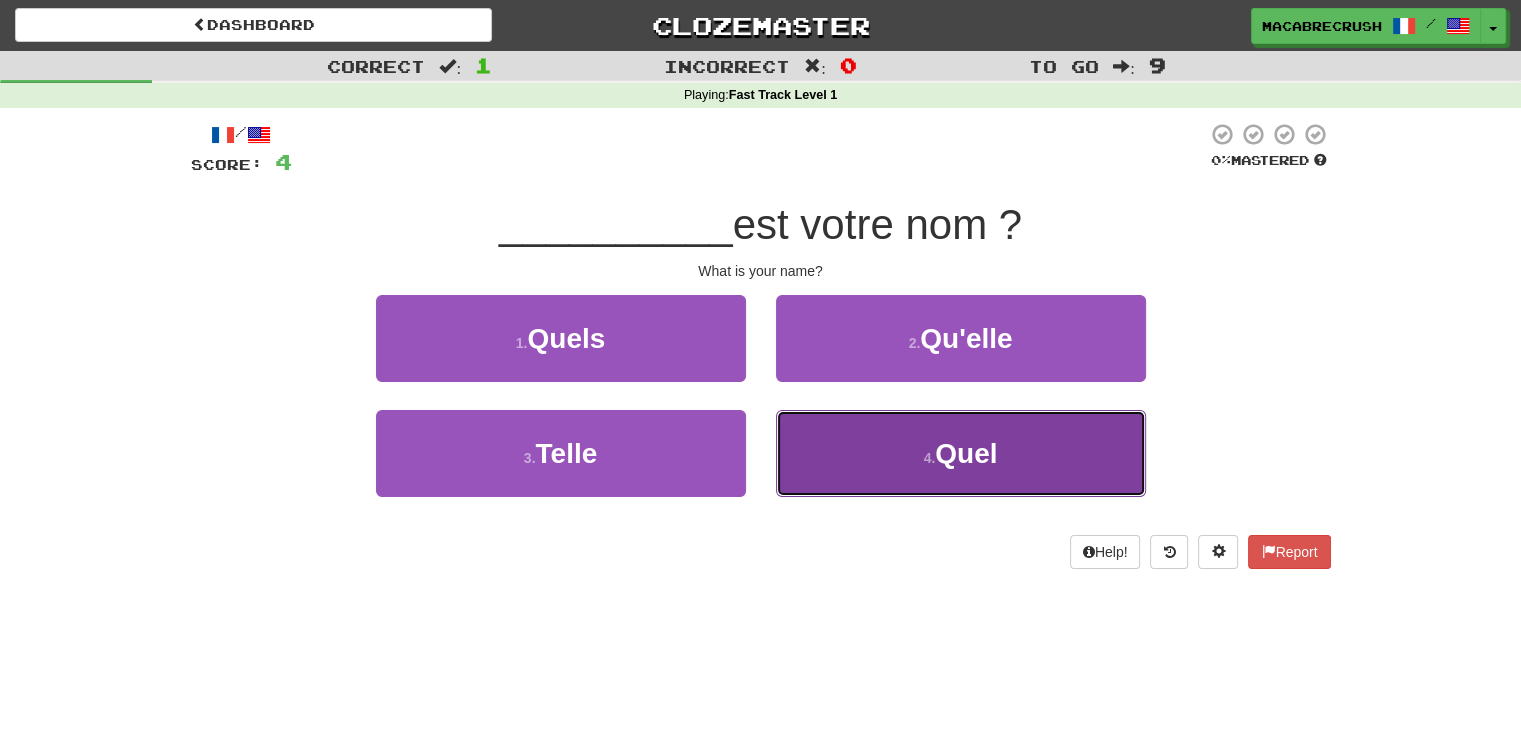 drag, startPoint x: 984, startPoint y: 456, endPoint x: 840, endPoint y: 510, distance: 153.79207 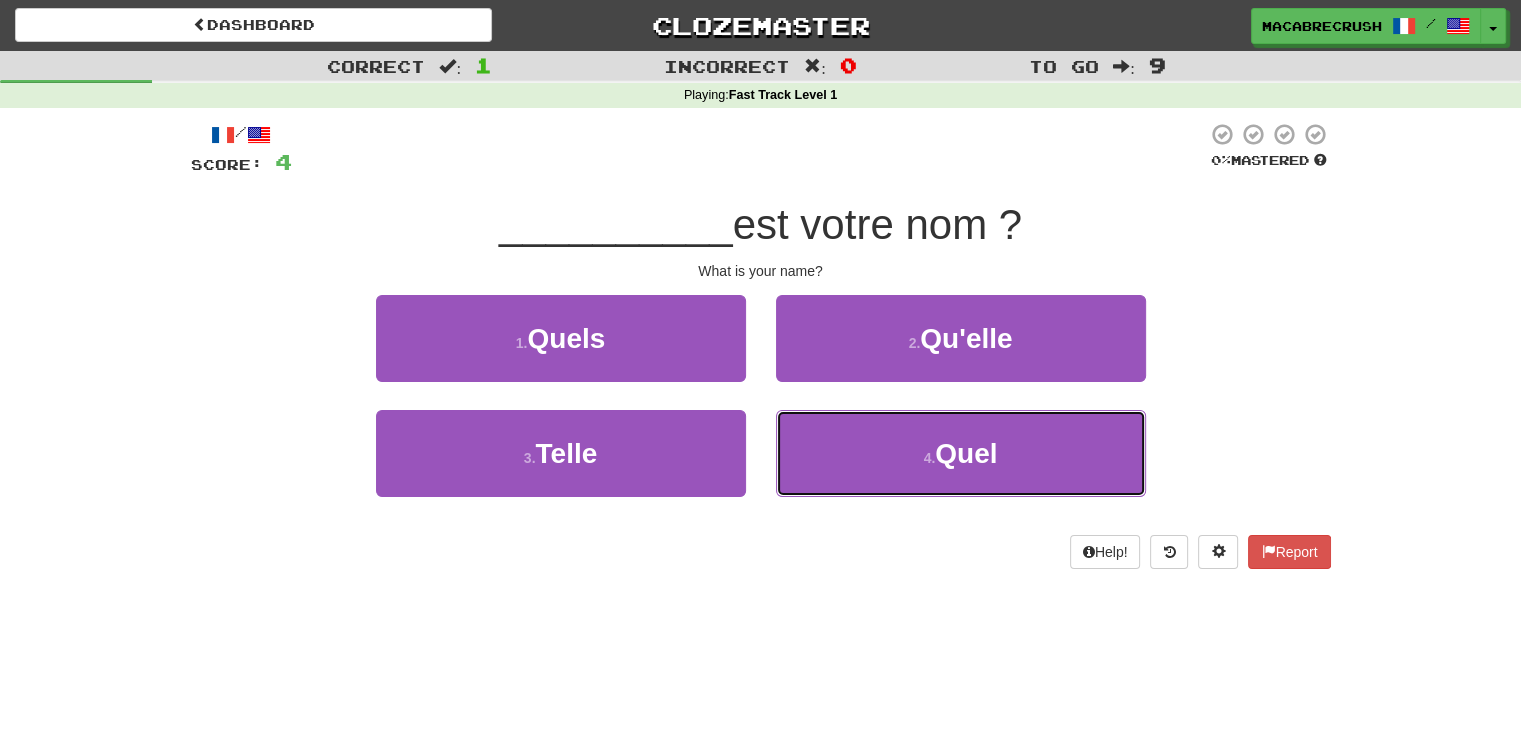 click on "Quel" at bounding box center (966, 453) 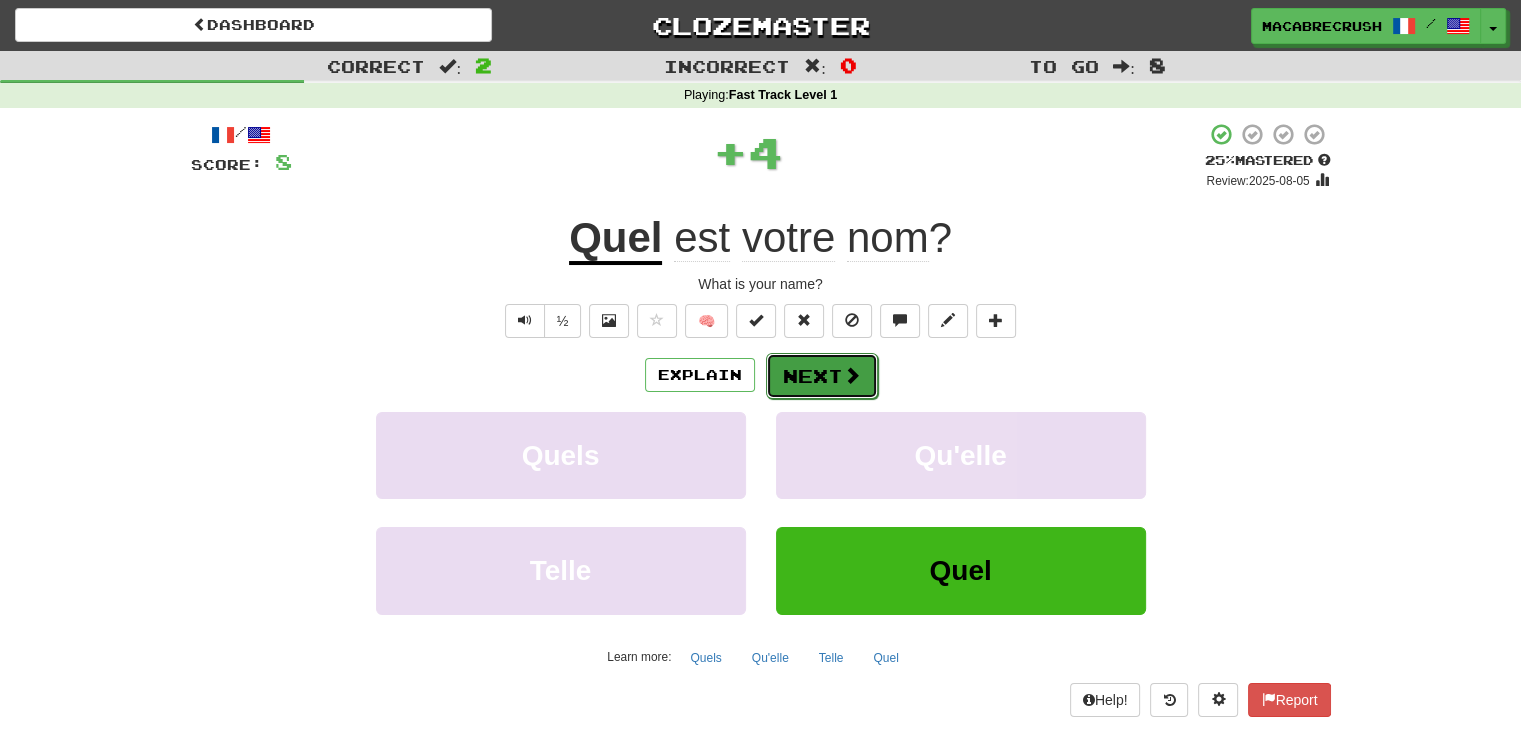 click on "Next" at bounding box center (822, 376) 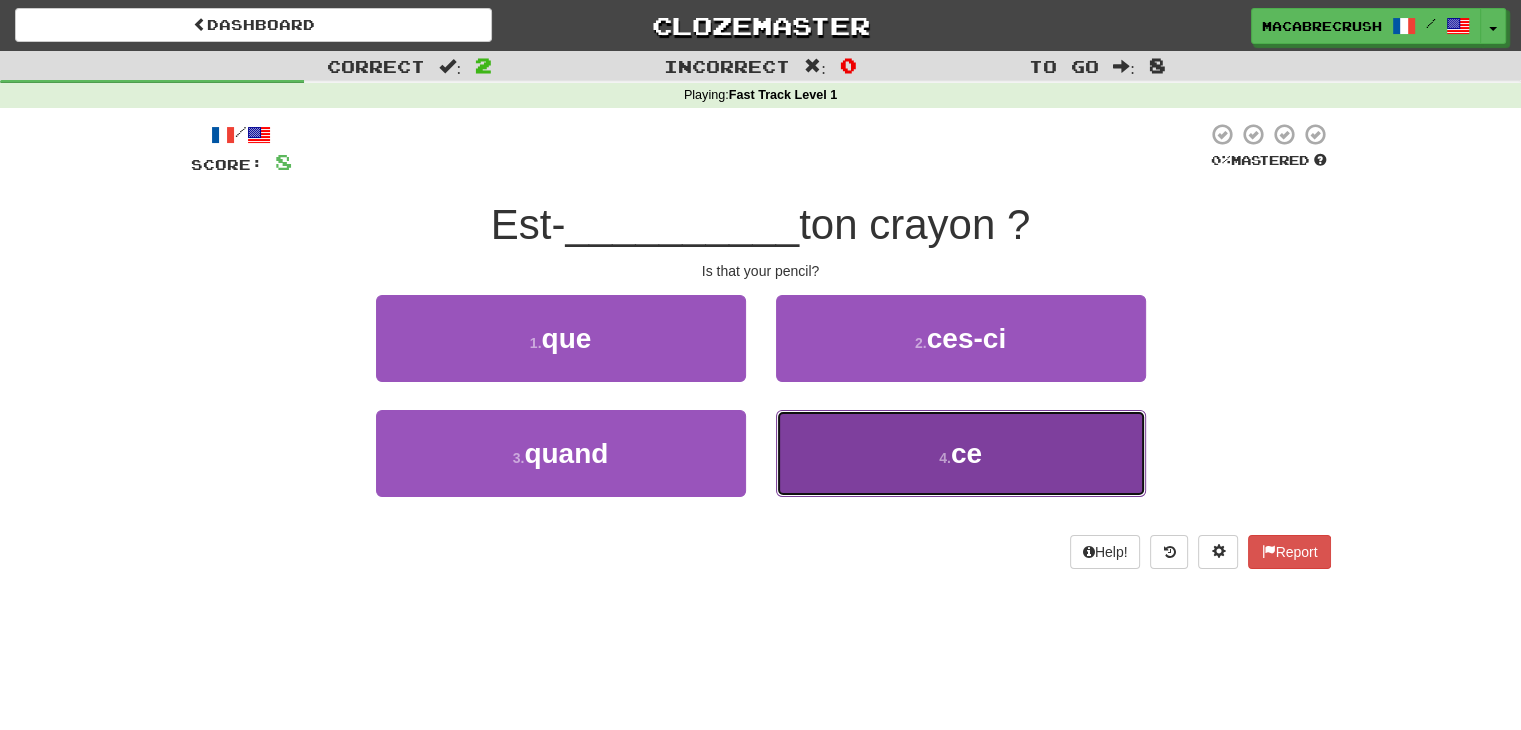click on "4 .  ce" at bounding box center [961, 453] 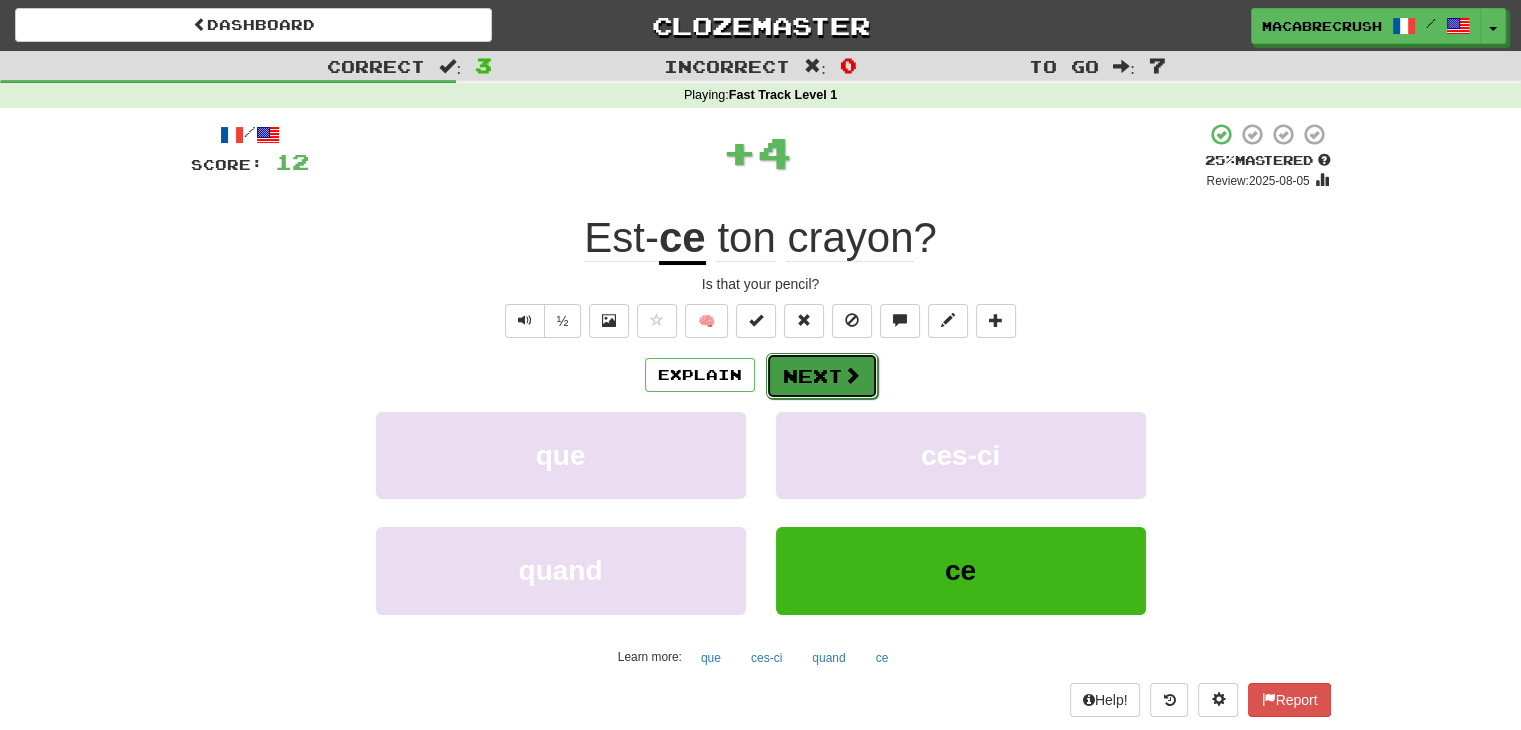 click on "Next" at bounding box center [822, 376] 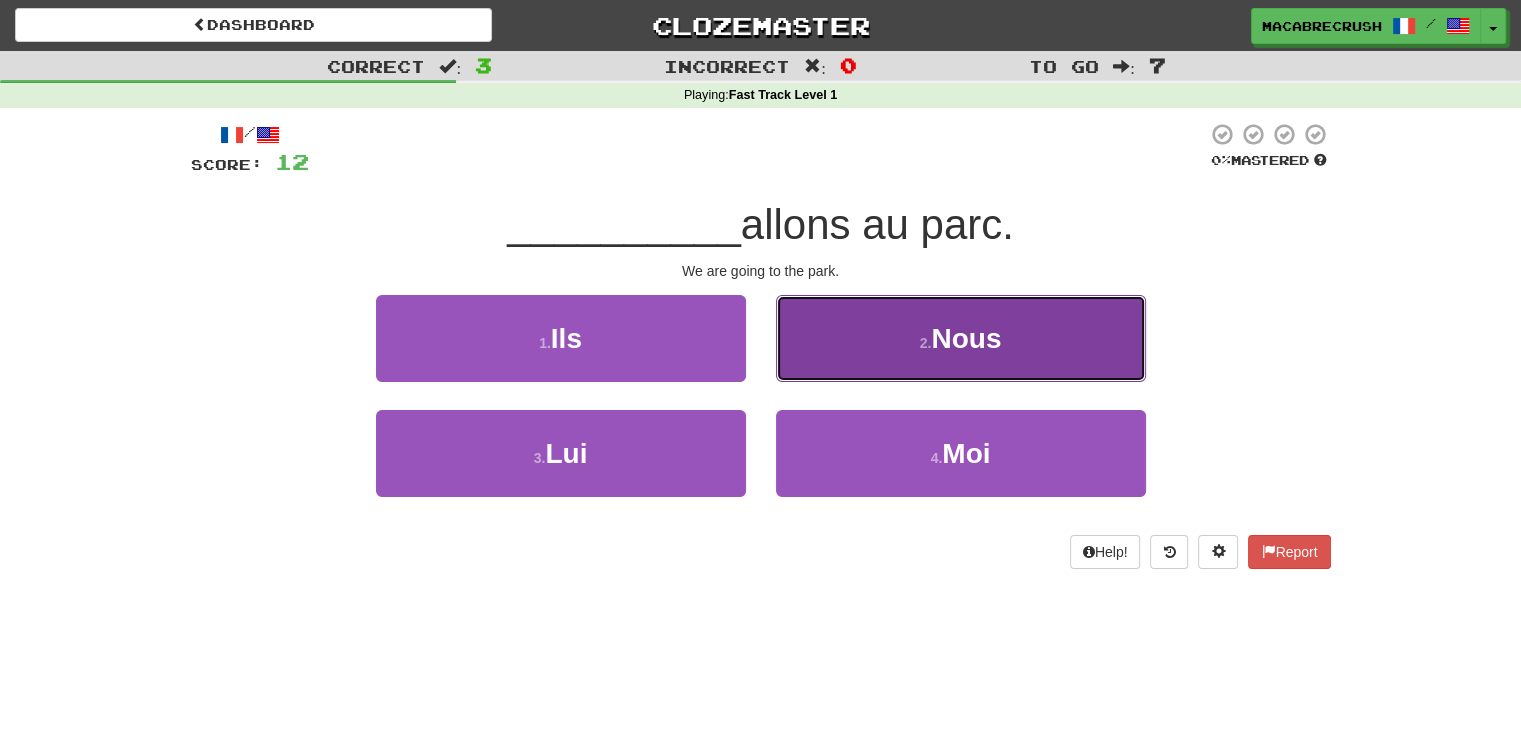 click on "2 .  Nous" at bounding box center [961, 338] 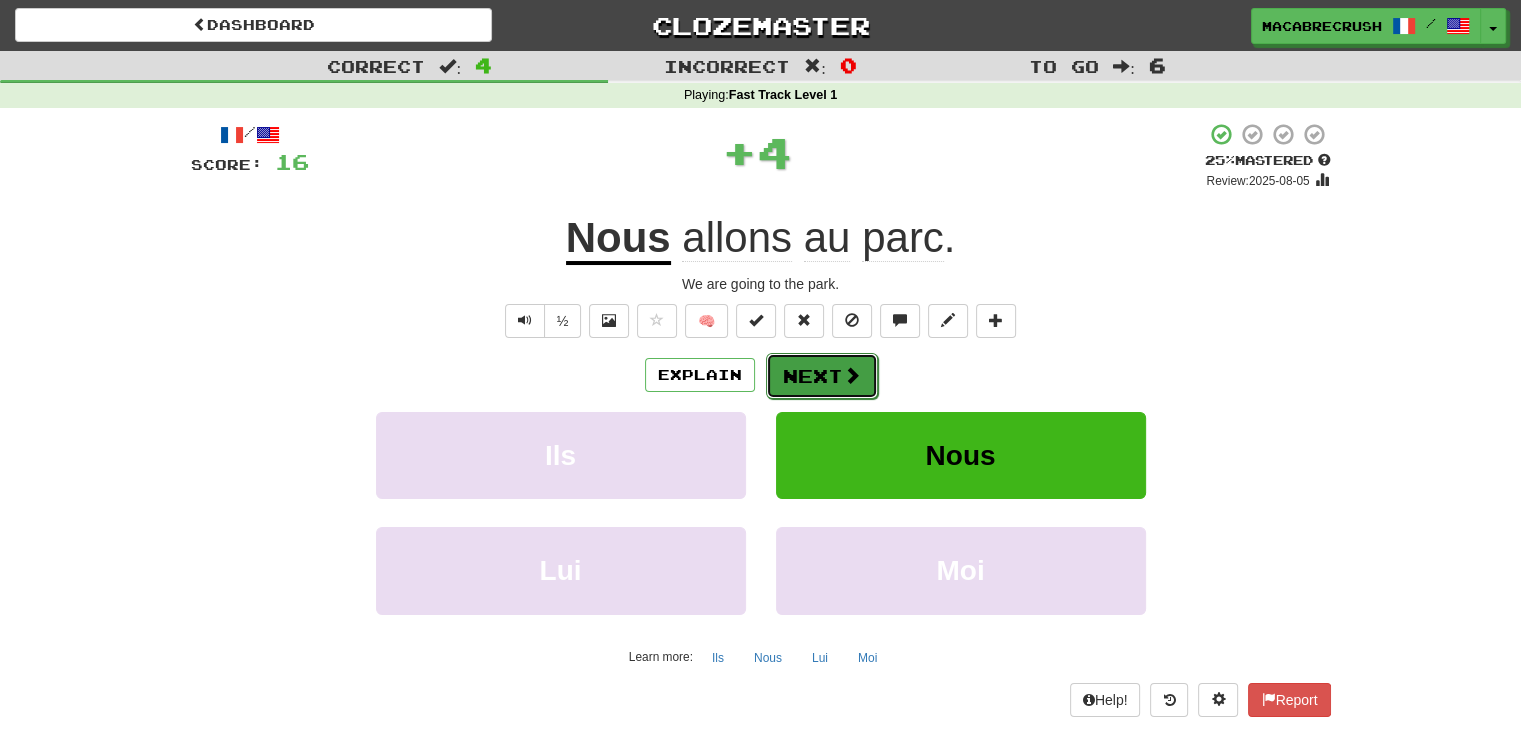 click at bounding box center (852, 375) 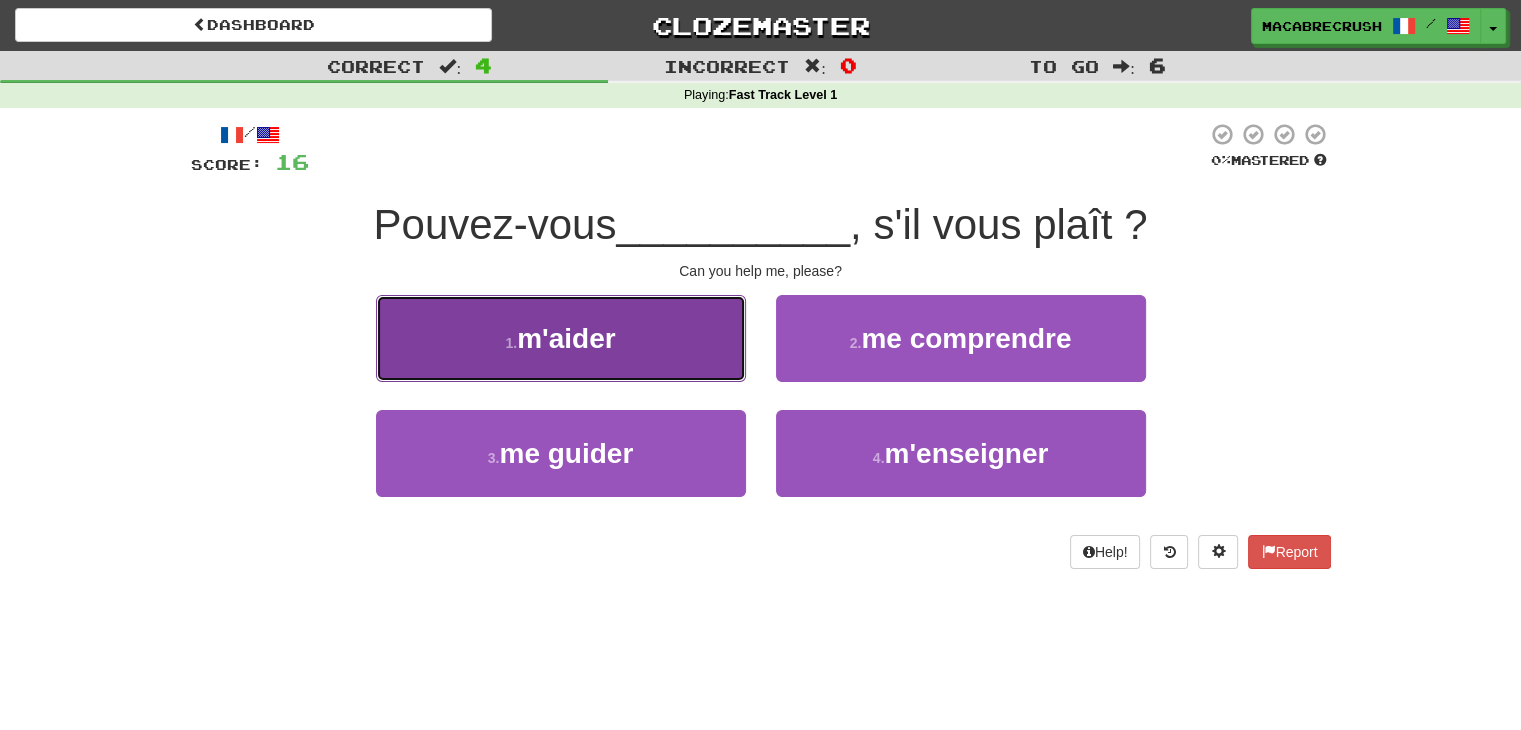 click on "1 .  m'aider" at bounding box center (561, 338) 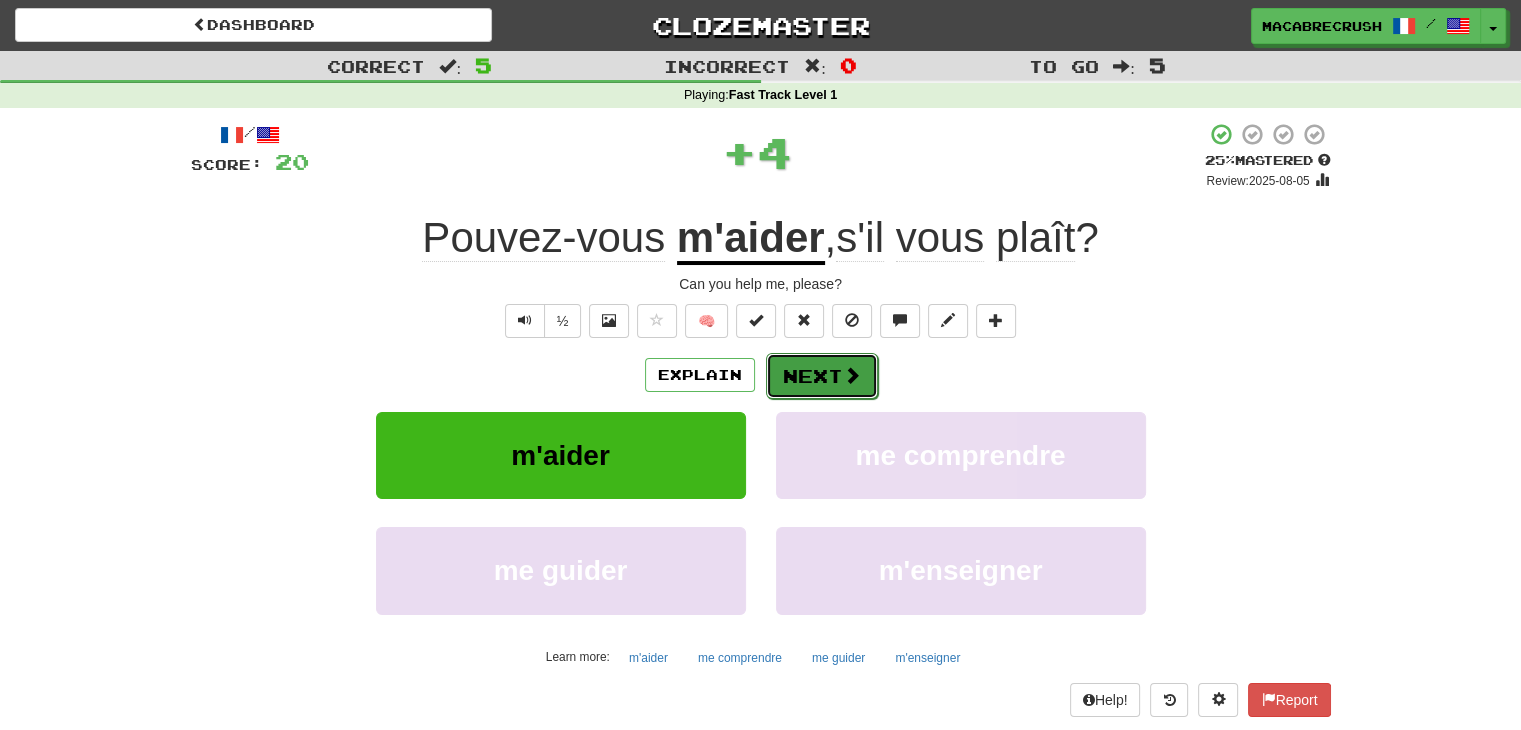 click on "Next" at bounding box center [822, 376] 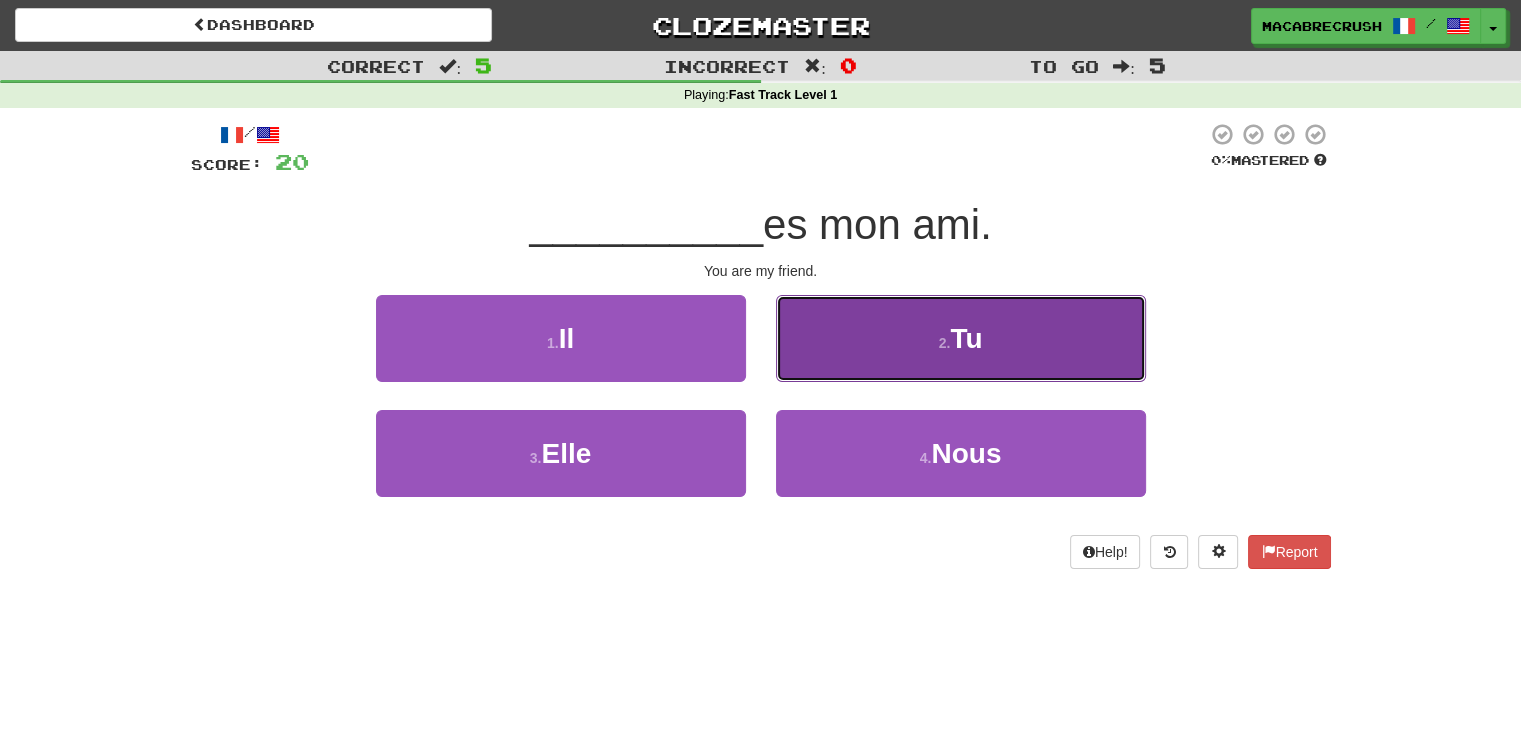 click on "Tu" at bounding box center [966, 338] 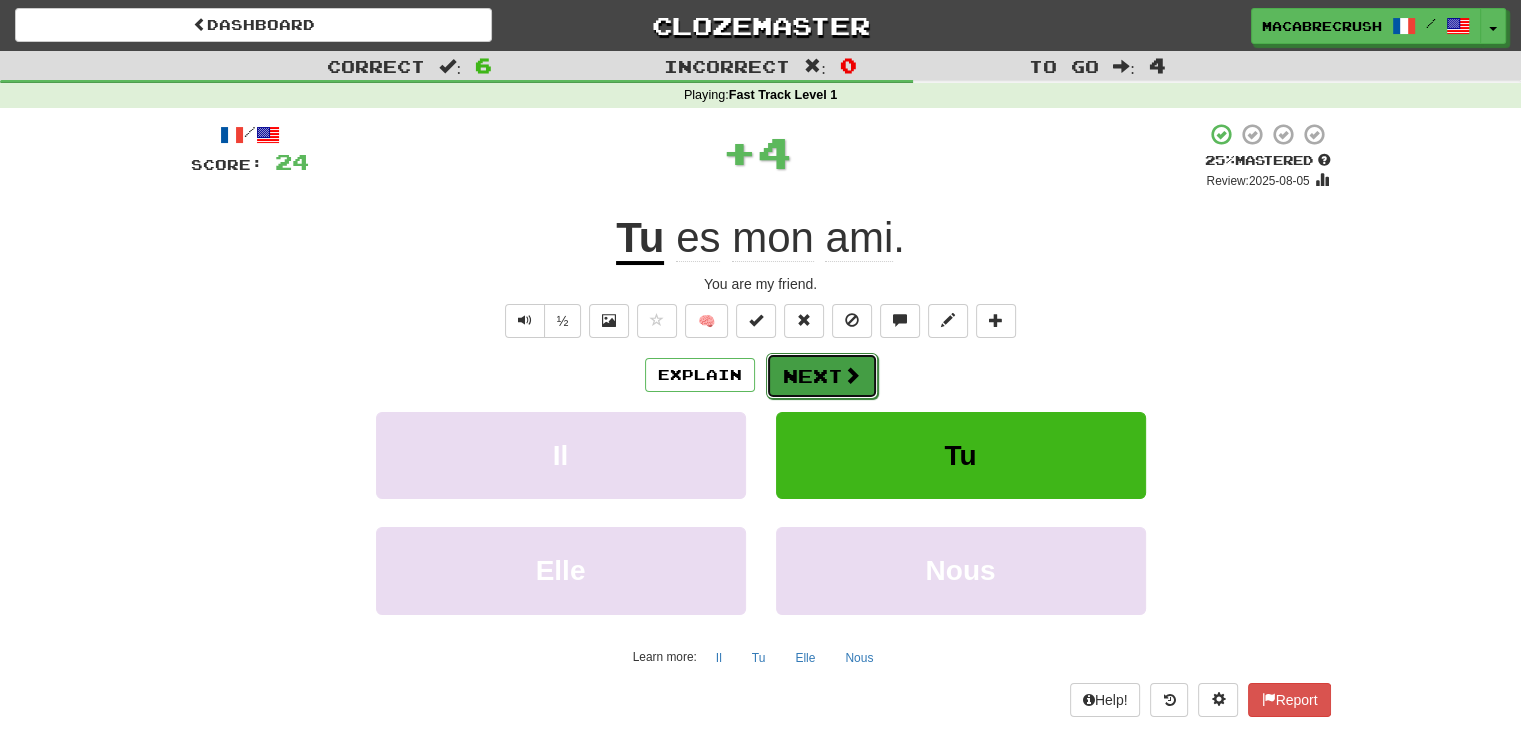 click on "Next" at bounding box center [822, 376] 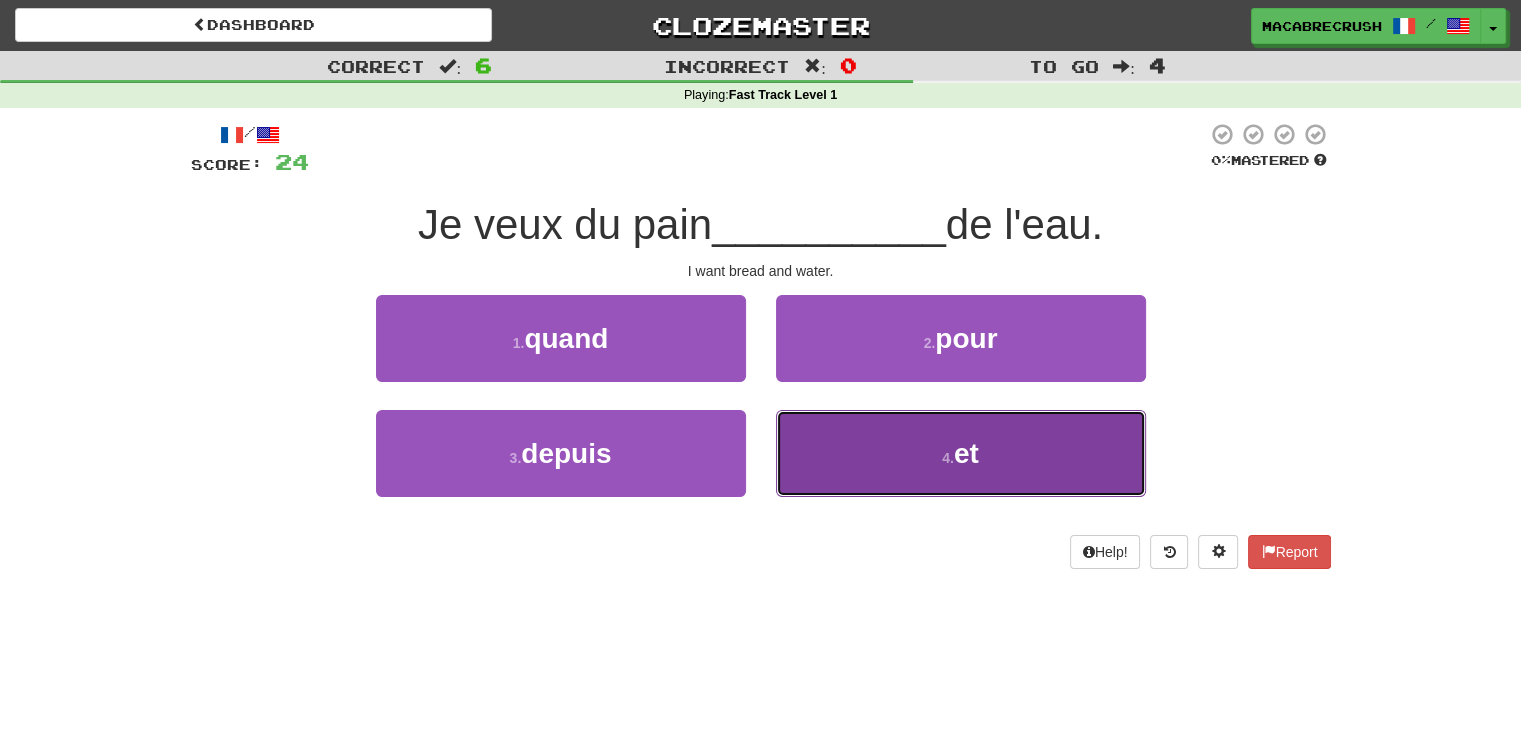 click on "4 .  et" at bounding box center (961, 453) 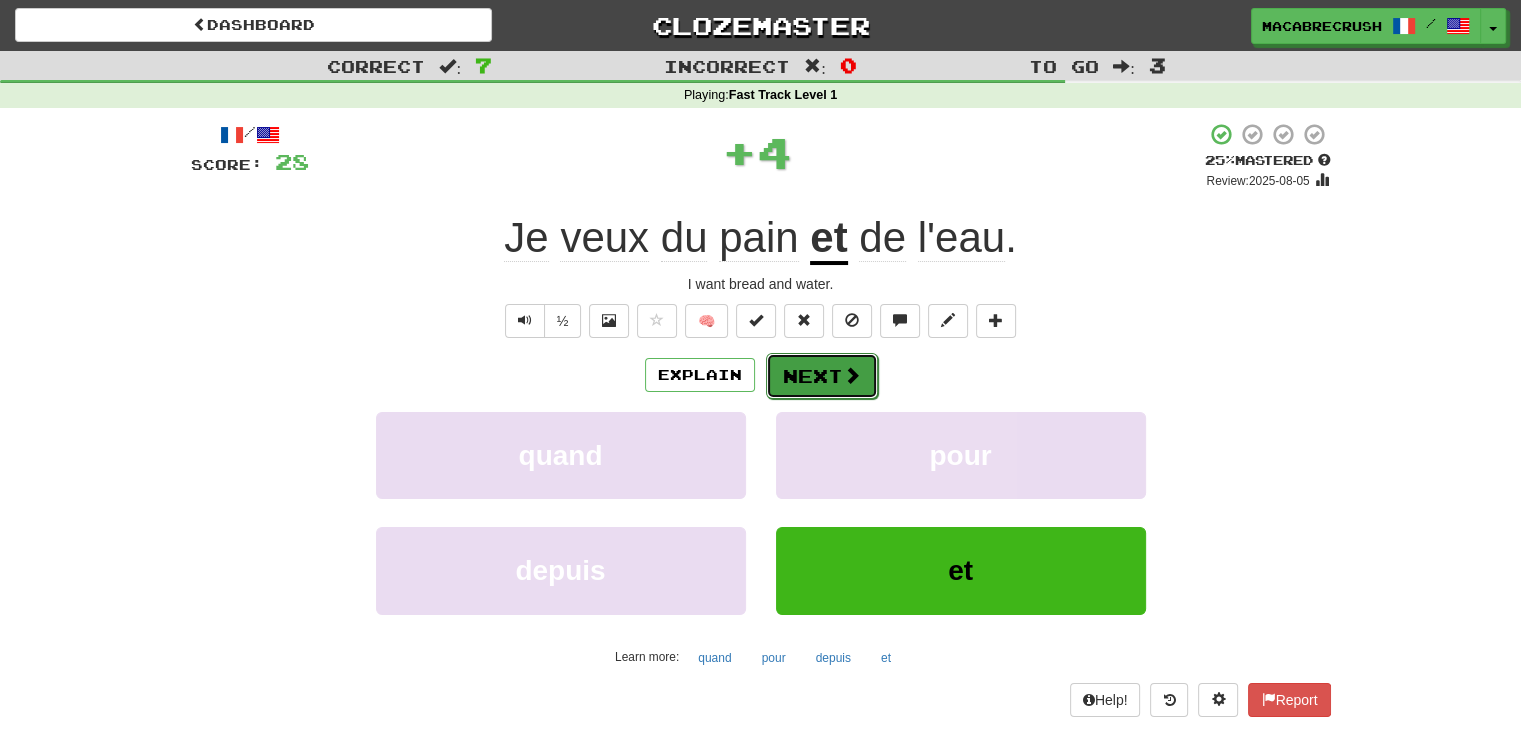 click on "Next" at bounding box center (822, 376) 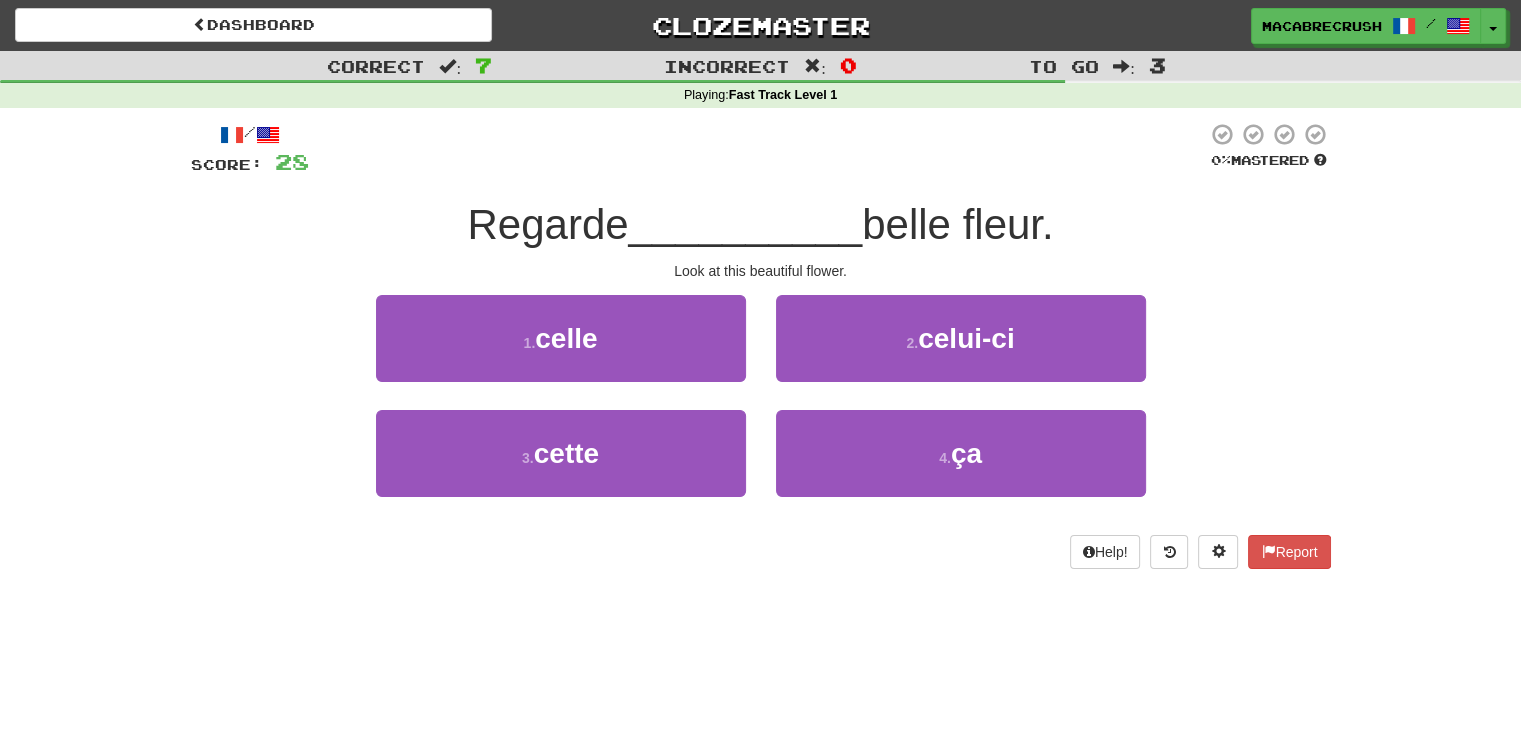 click on "2 .  celui-ci" at bounding box center (961, 352) 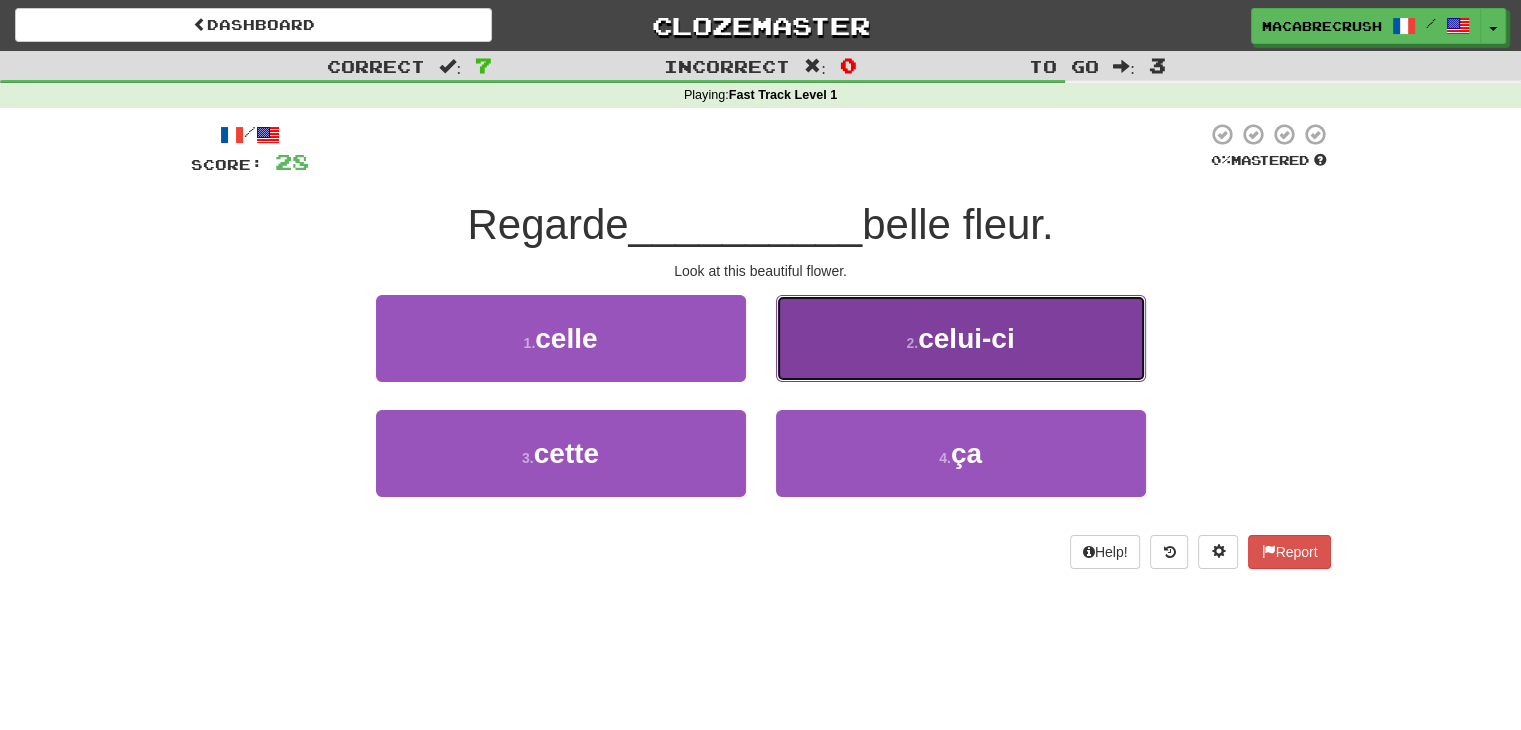 click on "celui-ci" at bounding box center (966, 338) 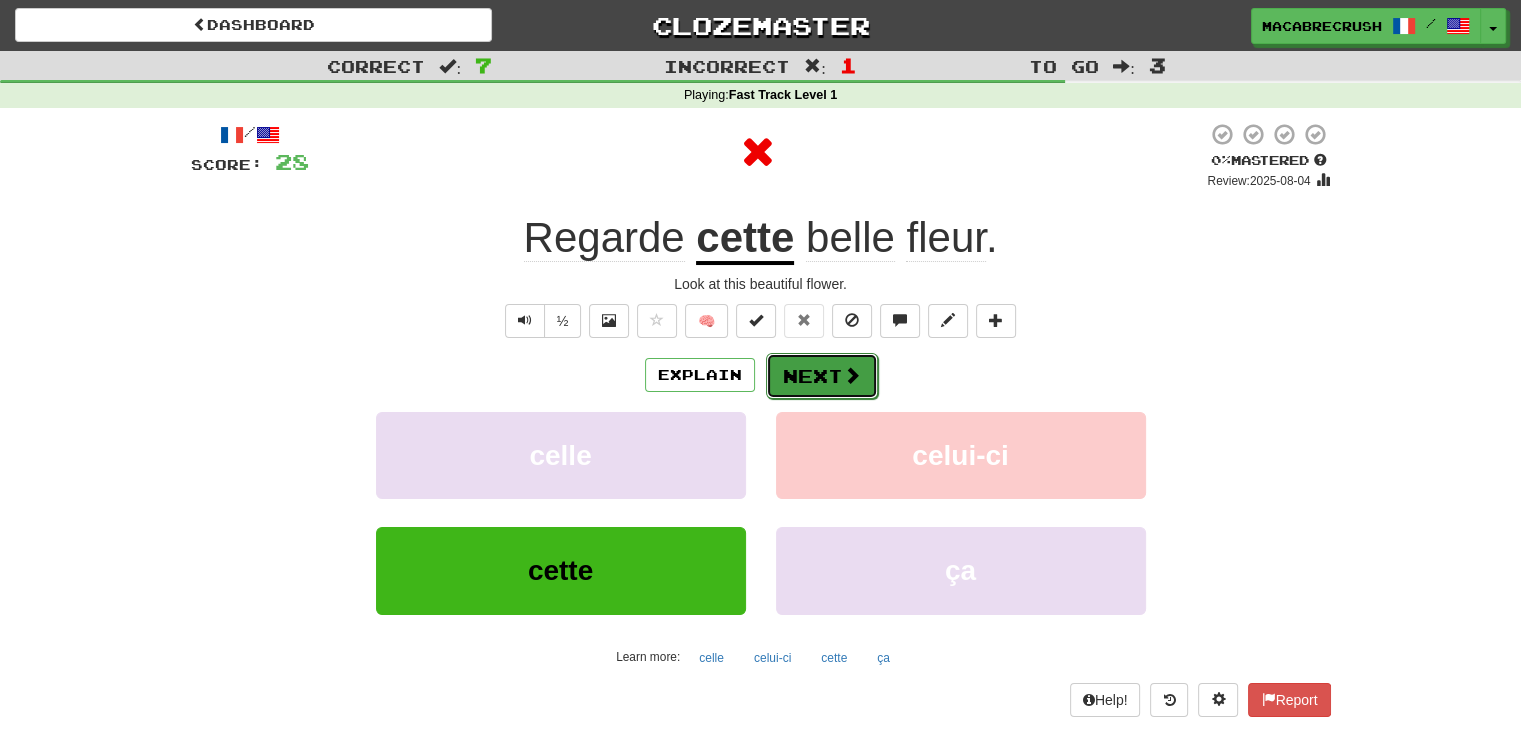 click on "Next" at bounding box center [822, 376] 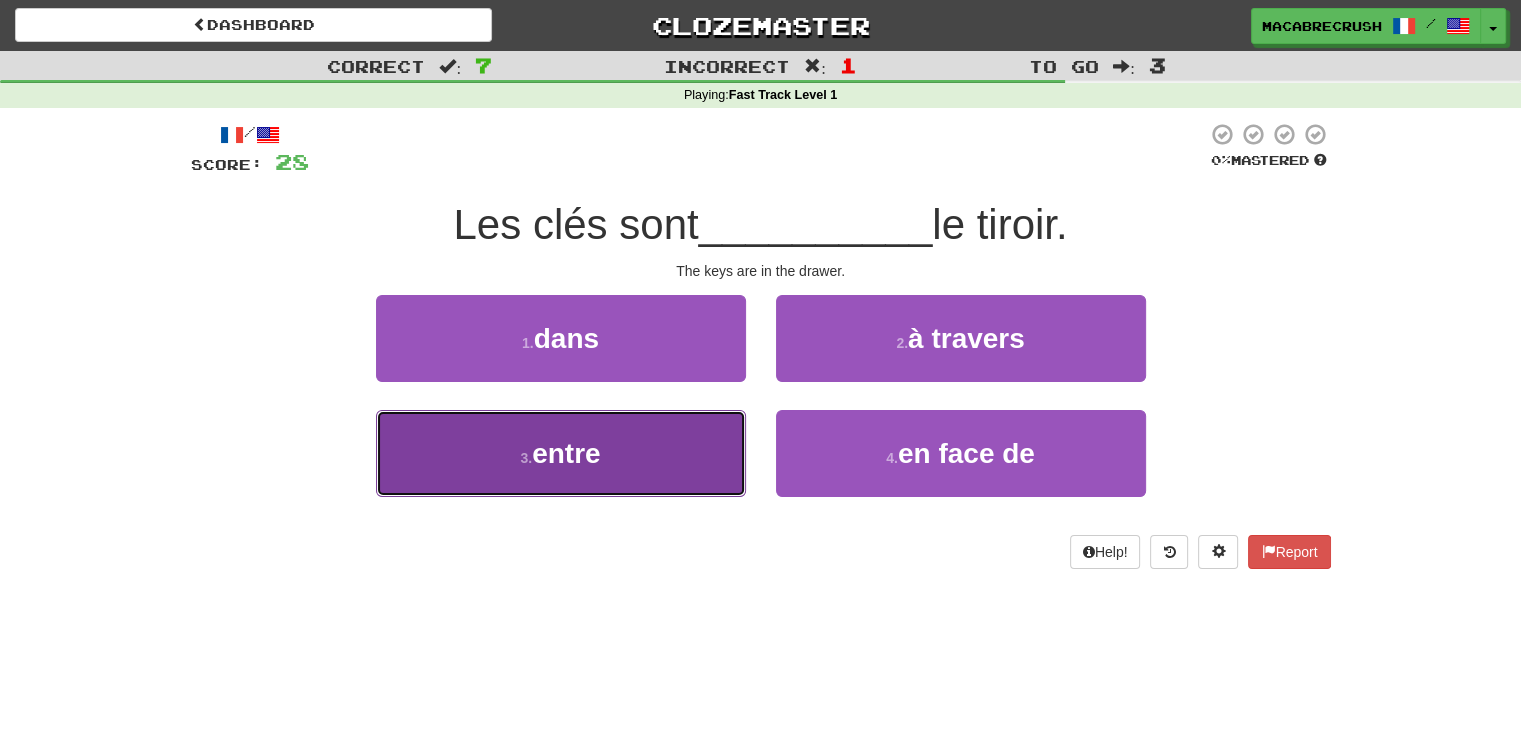 click on "3 .  entre" at bounding box center (561, 453) 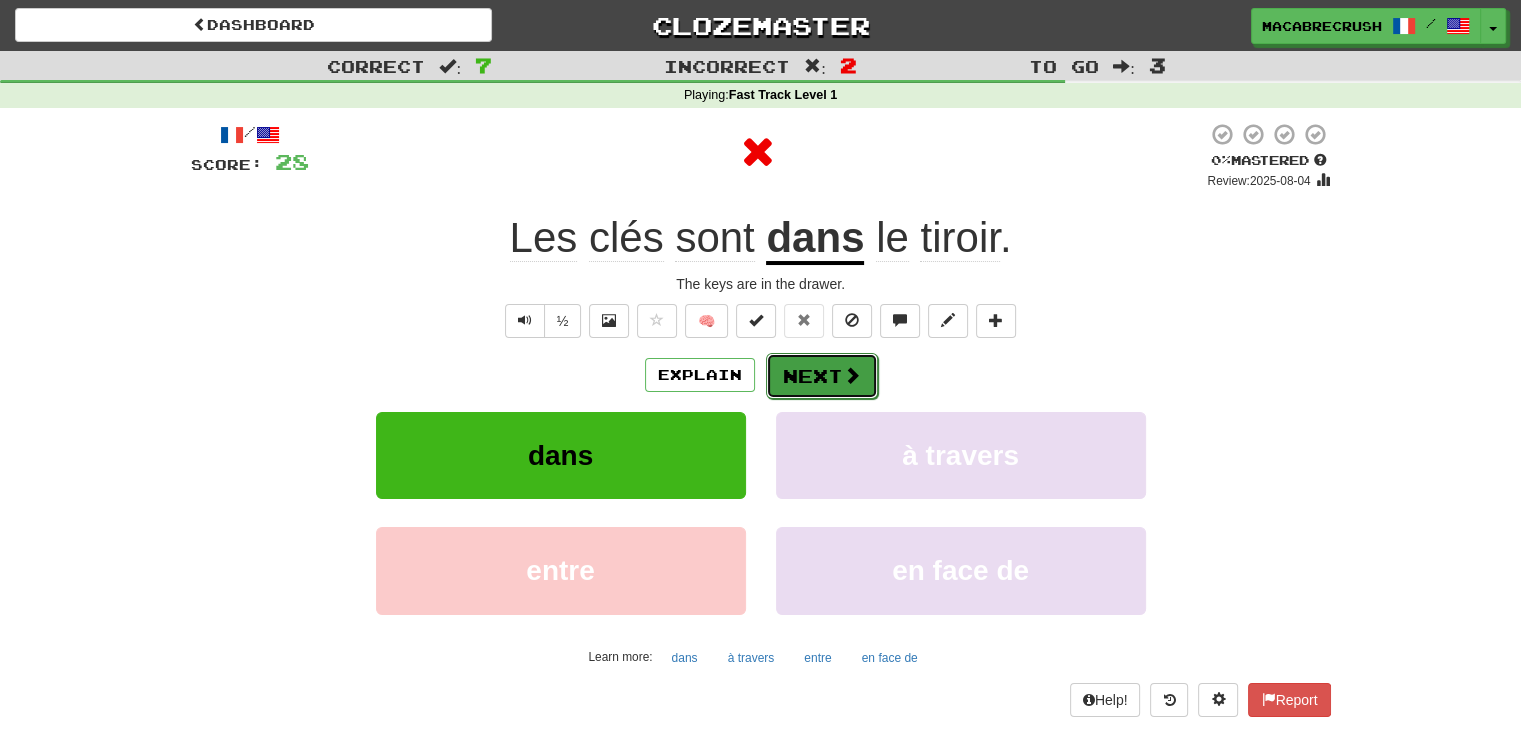 click at bounding box center (852, 375) 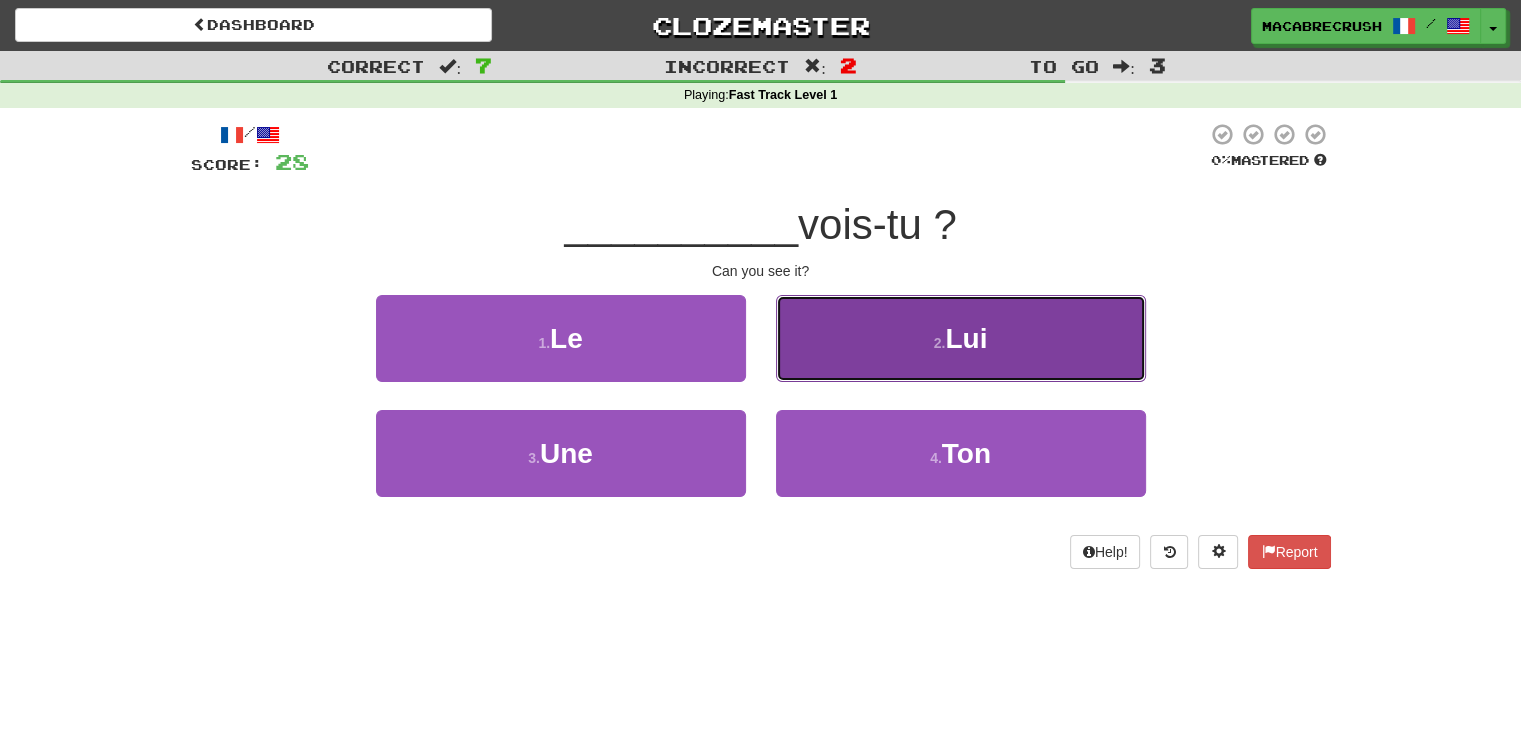 click on "2 .  Lui" at bounding box center [961, 338] 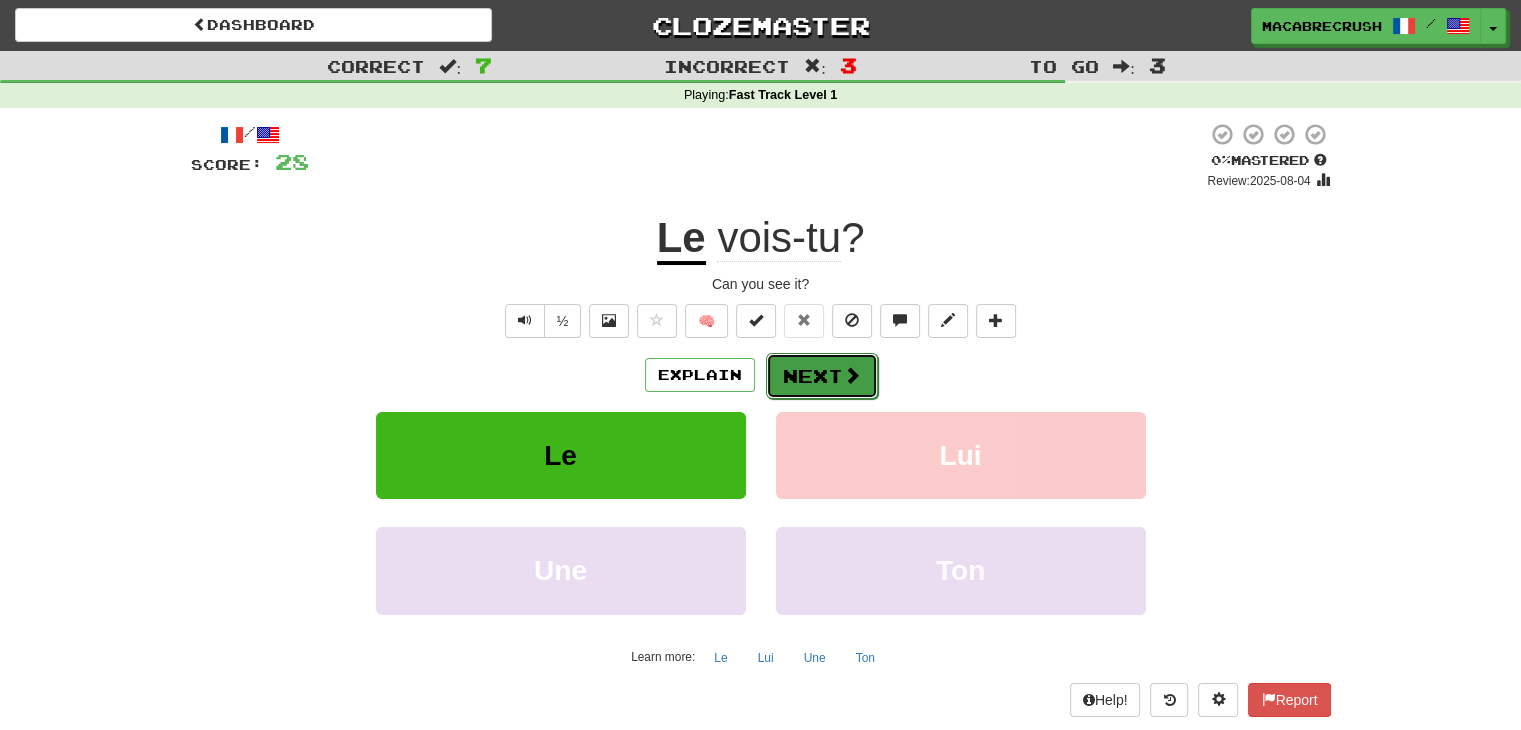 click on "Next" at bounding box center [822, 376] 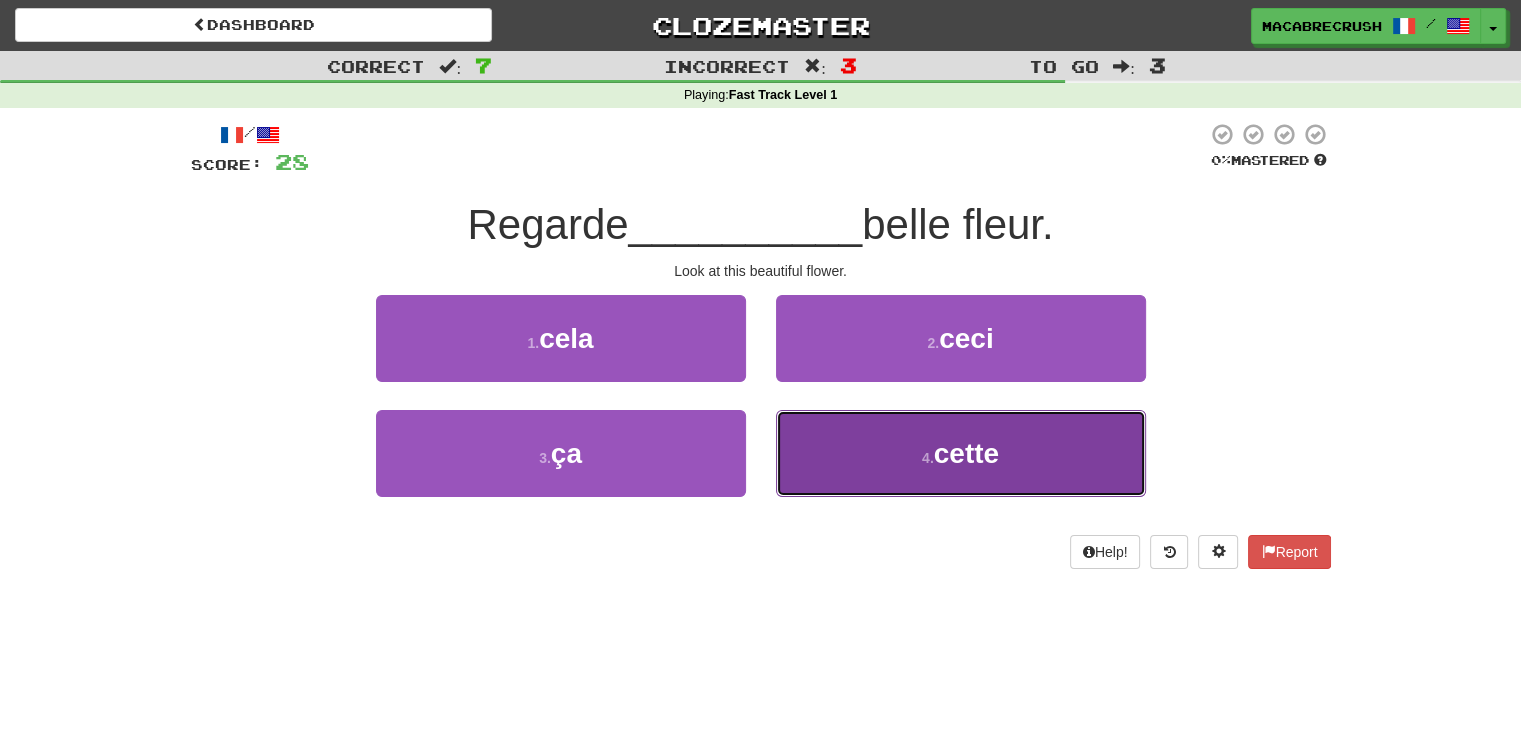 click on "4 .  cette" at bounding box center (961, 453) 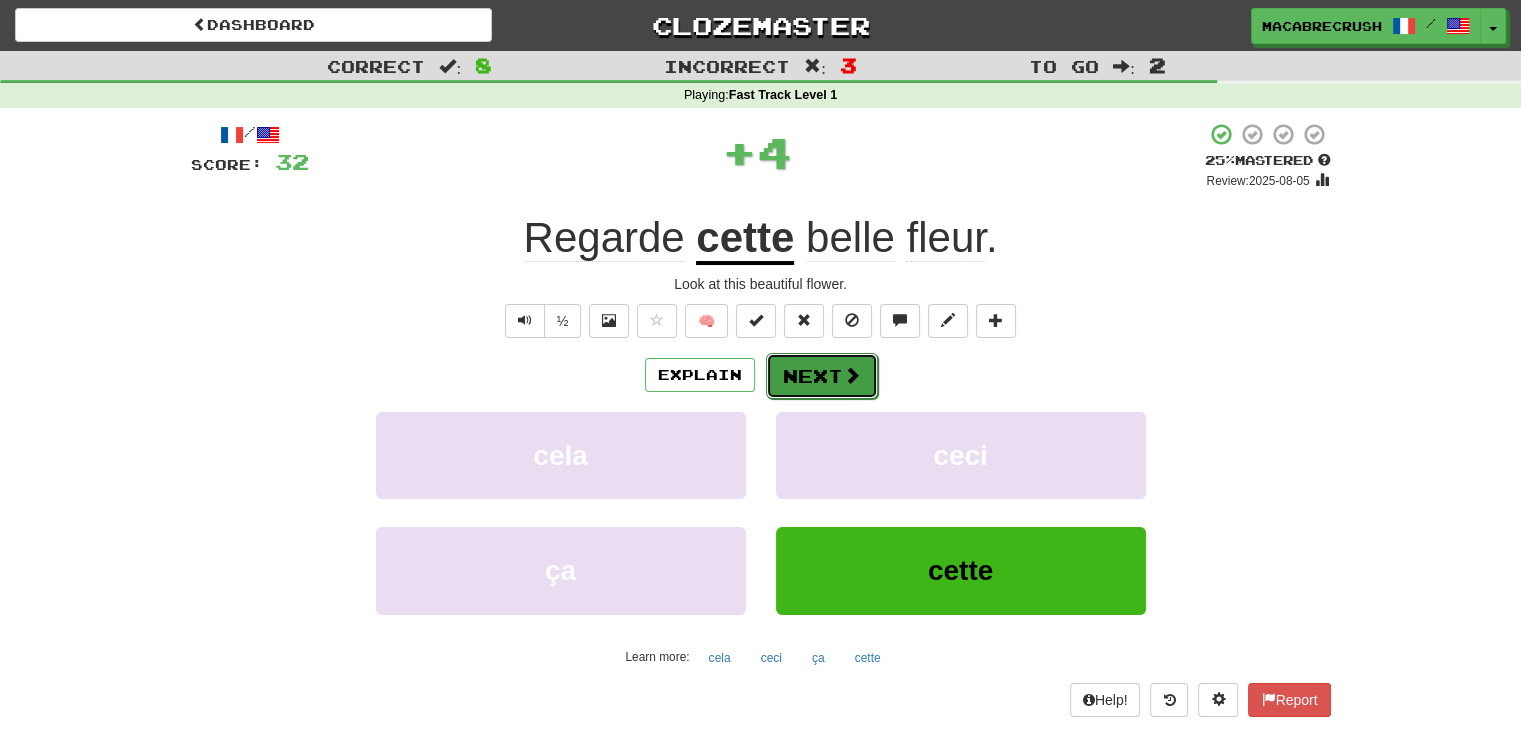 click on "Next" at bounding box center [822, 376] 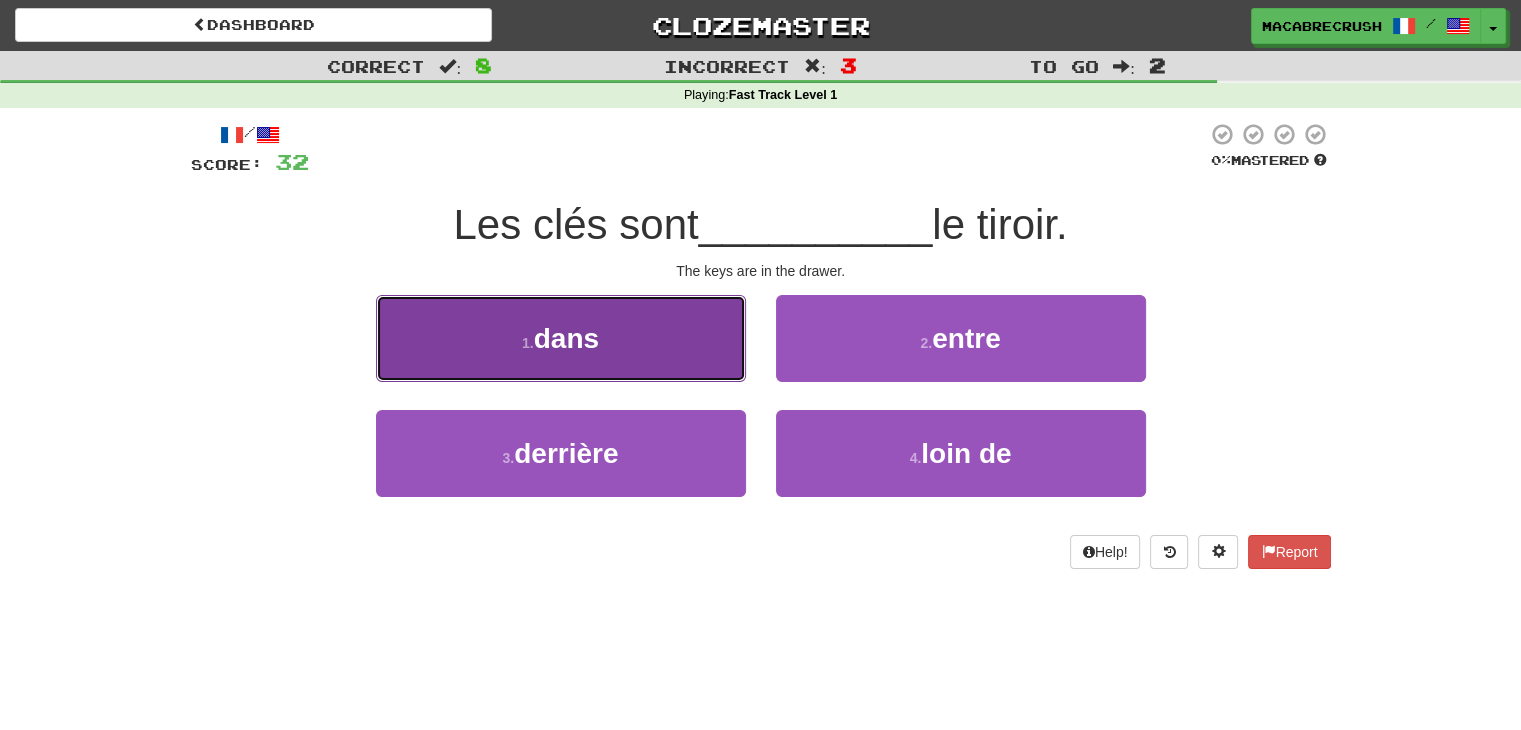 click on "1 .  dans" at bounding box center (561, 338) 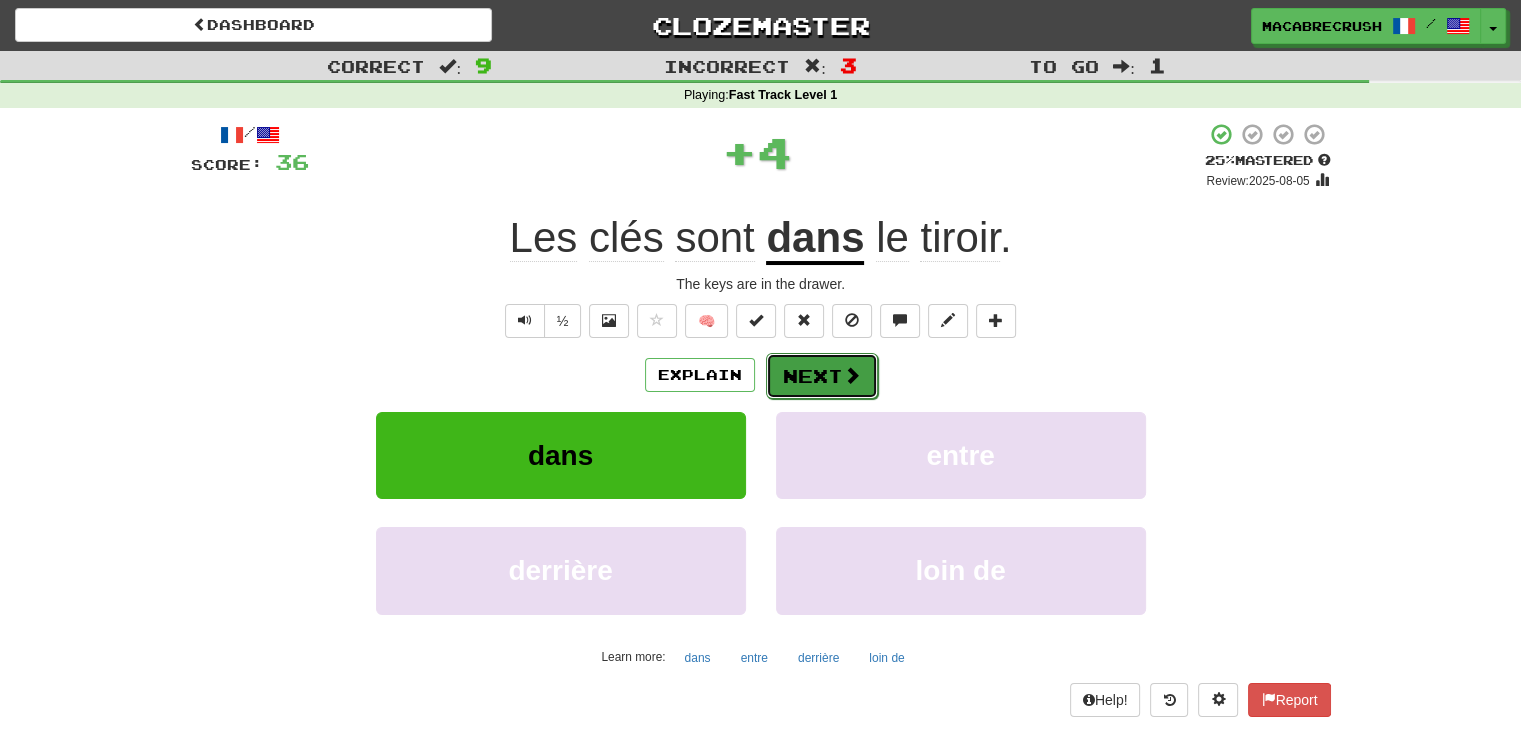 click on "Next" at bounding box center (822, 376) 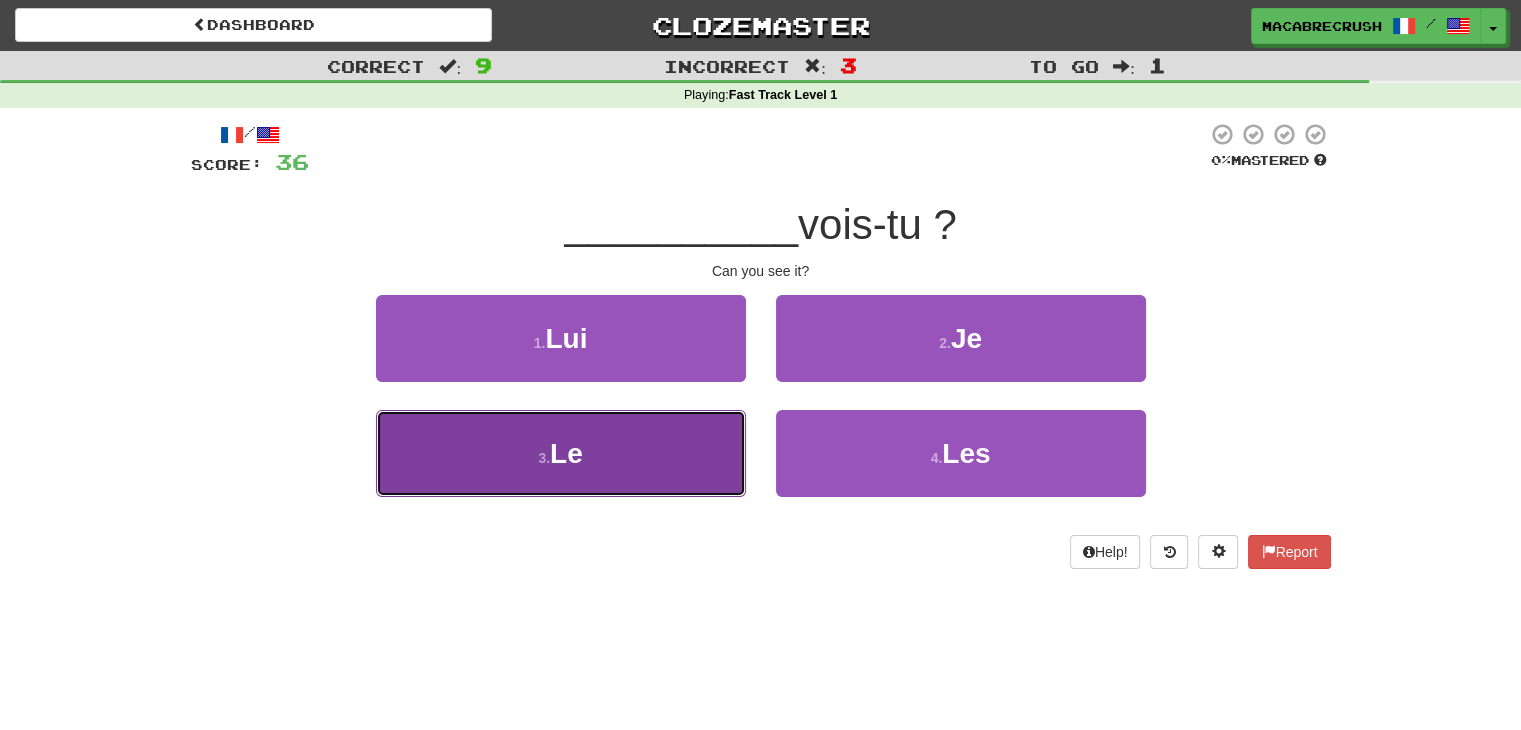 click on "3 .  Le" at bounding box center [561, 453] 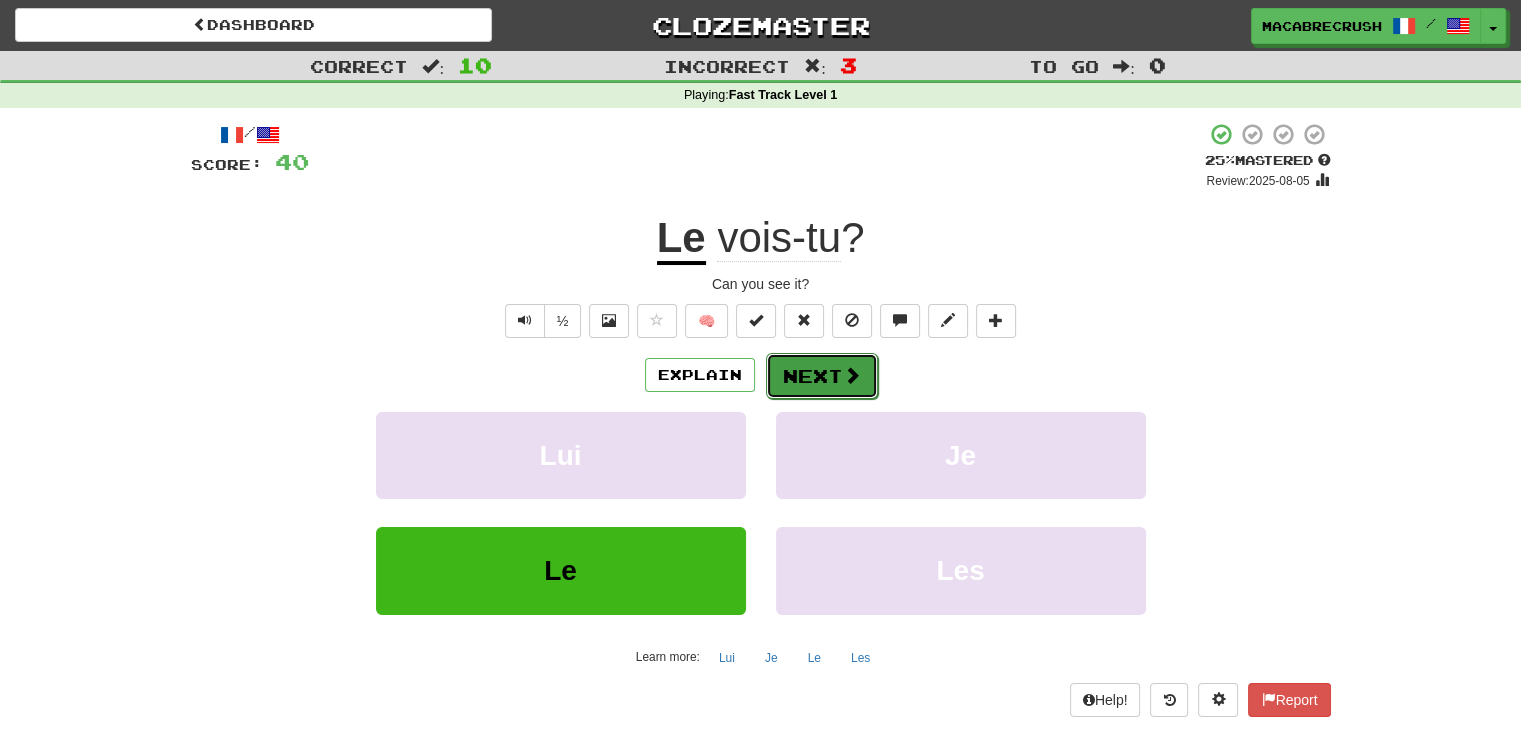 click on "Next" at bounding box center (822, 376) 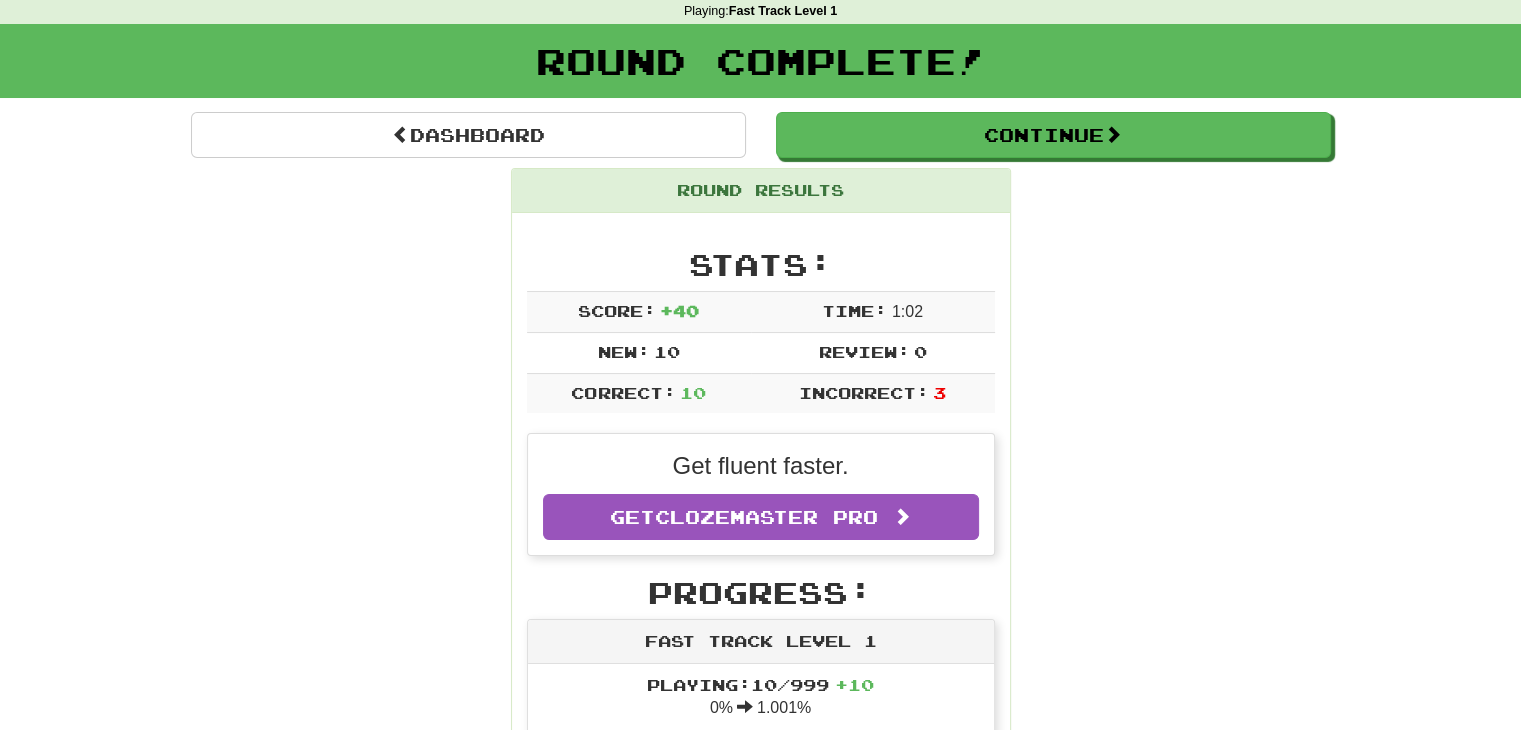scroll, scrollTop: 0, scrollLeft: 0, axis: both 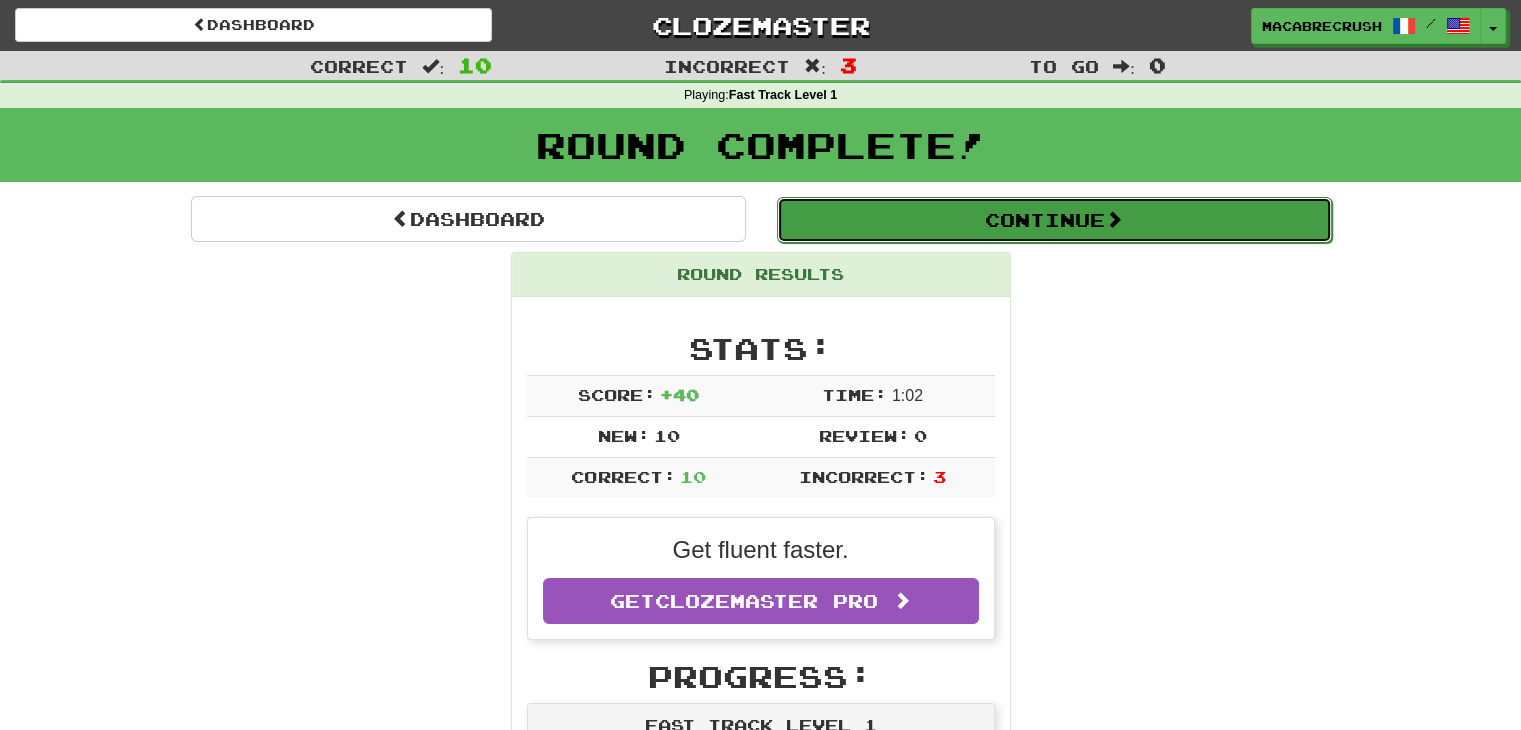 click on "Continue" at bounding box center [1054, 220] 